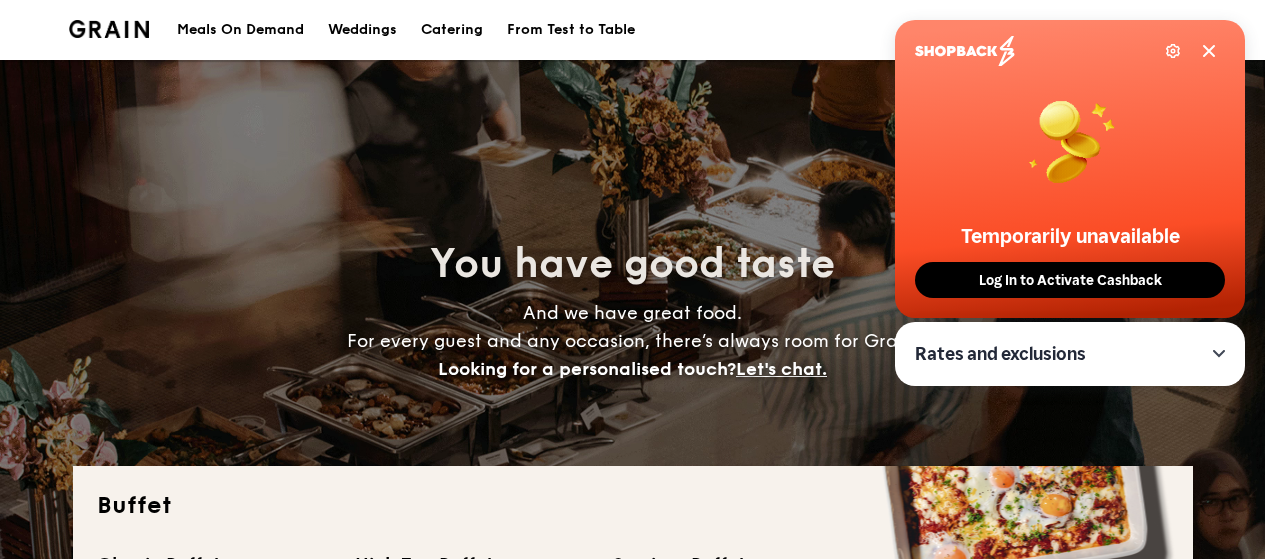 scroll, scrollTop: 0, scrollLeft: 0, axis: both 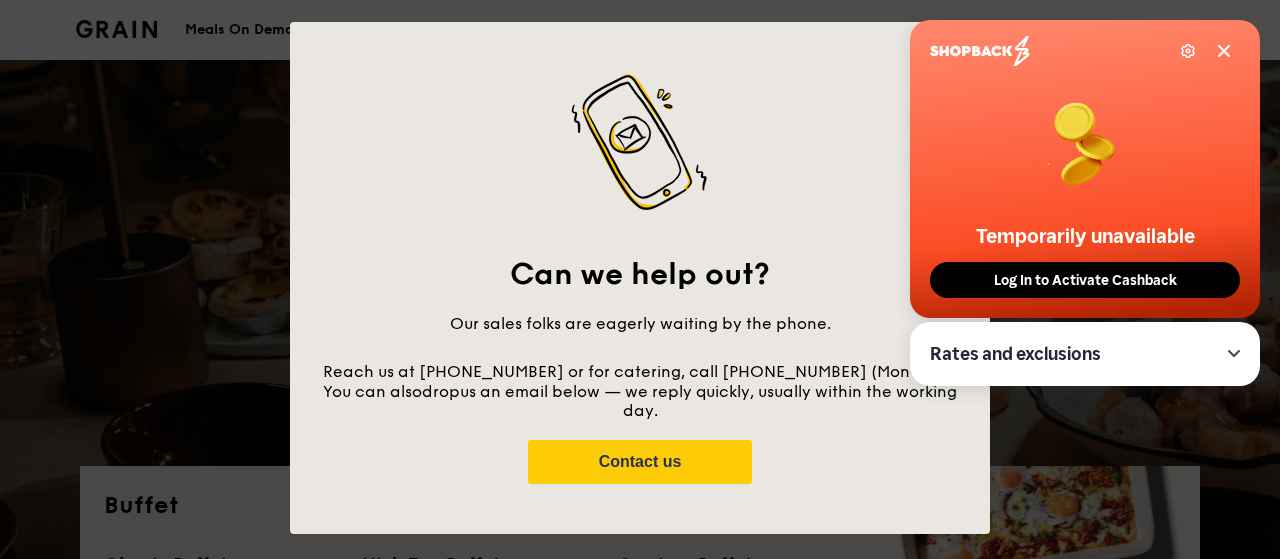 click 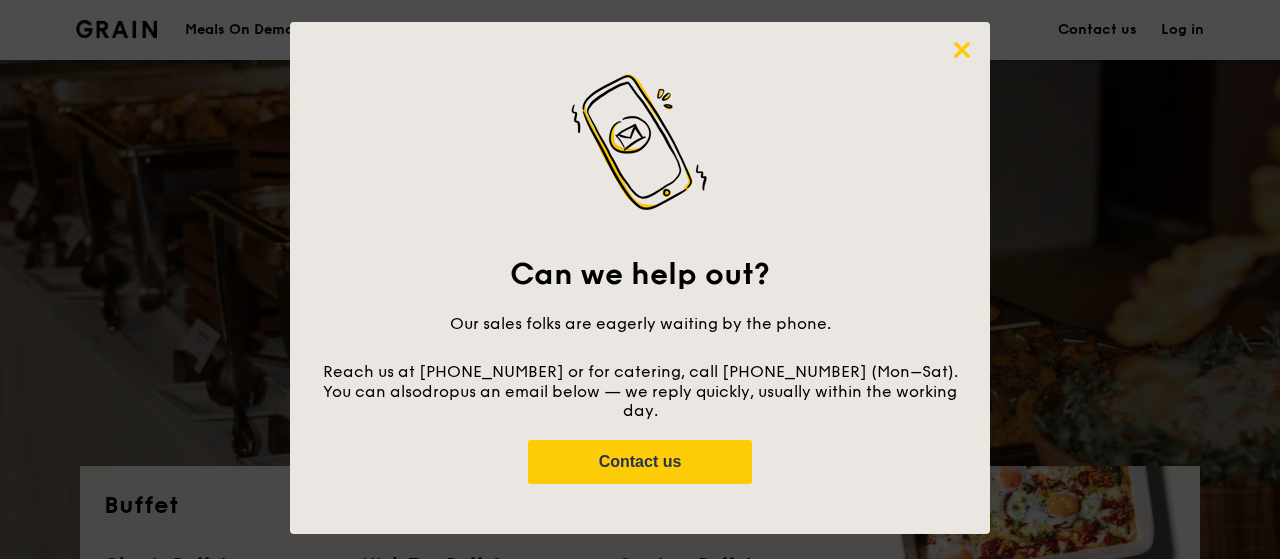 click 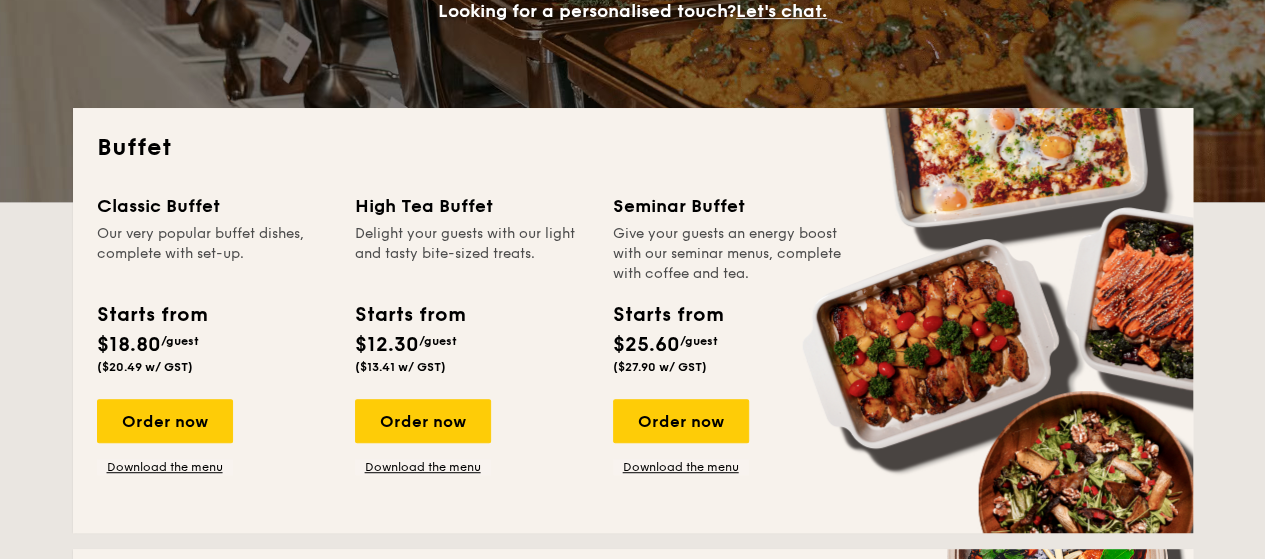 scroll, scrollTop: 400, scrollLeft: 0, axis: vertical 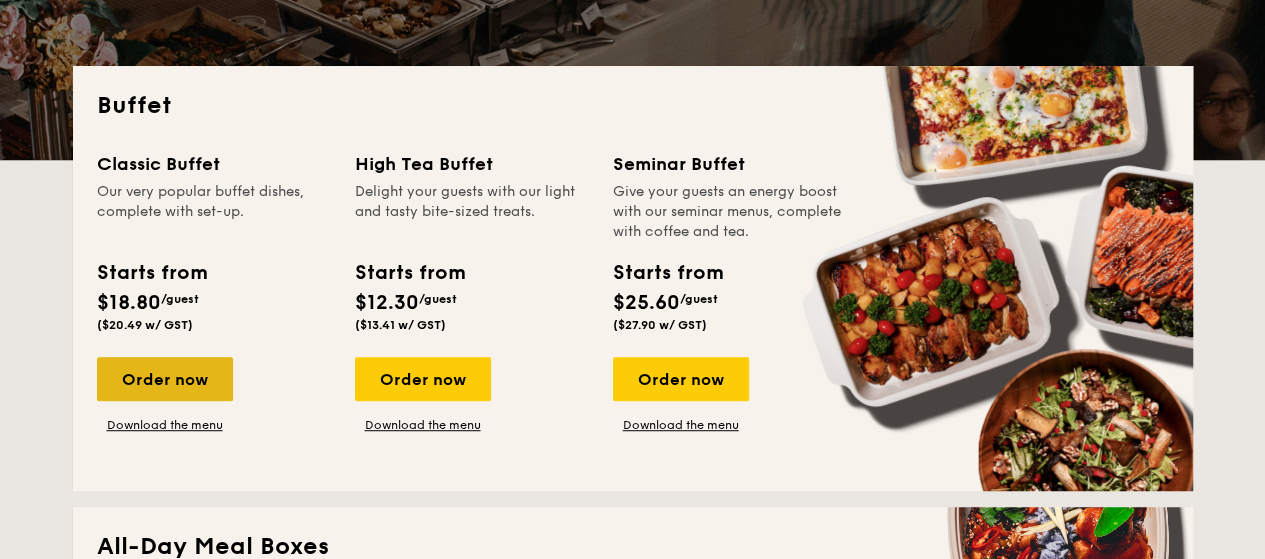 click on "Order now" at bounding box center (165, 379) 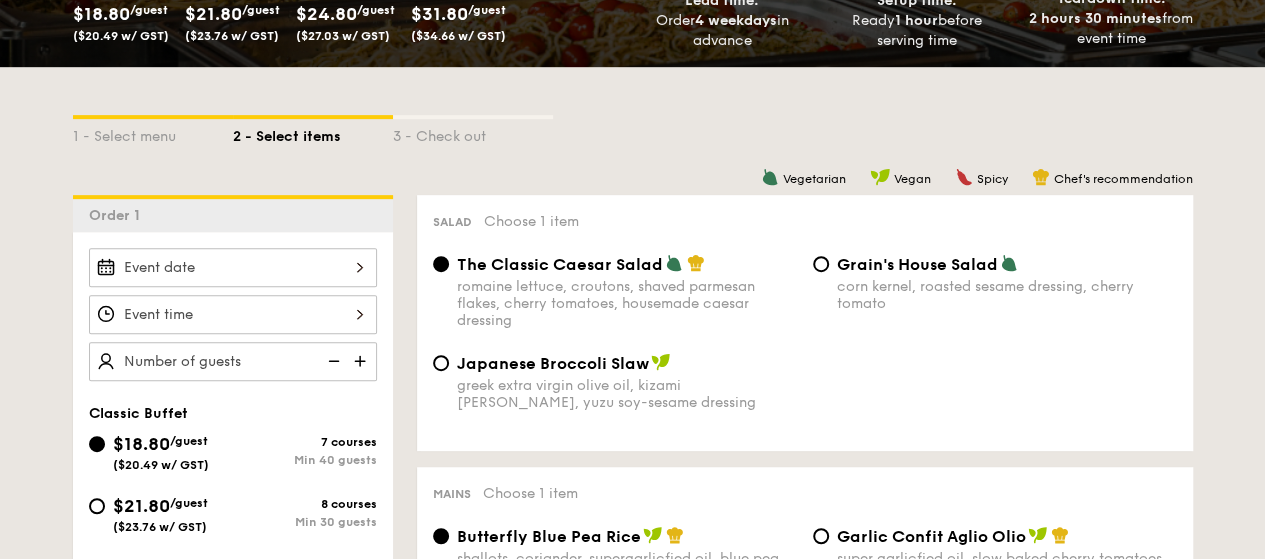 scroll, scrollTop: 400, scrollLeft: 0, axis: vertical 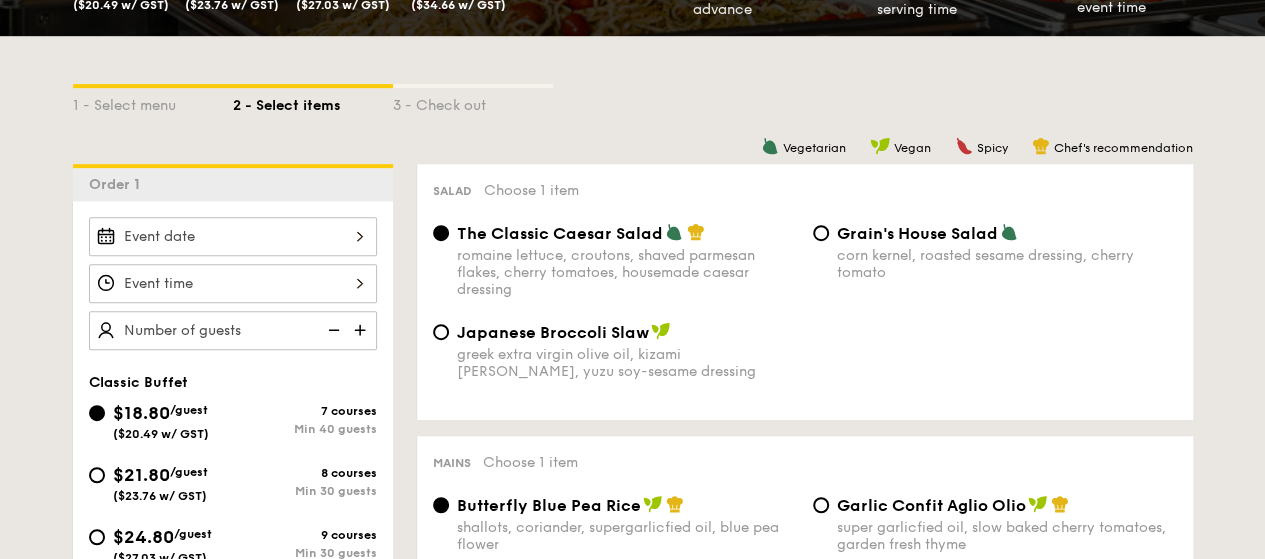 click at bounding box center (233, 236) 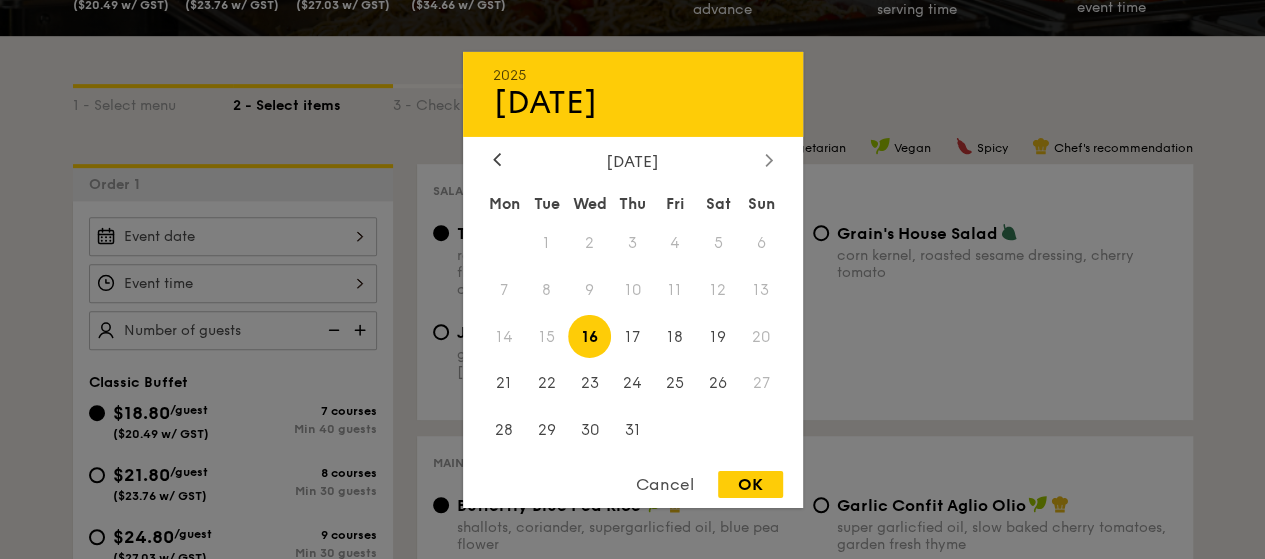 click at bounding box center [769, 160] 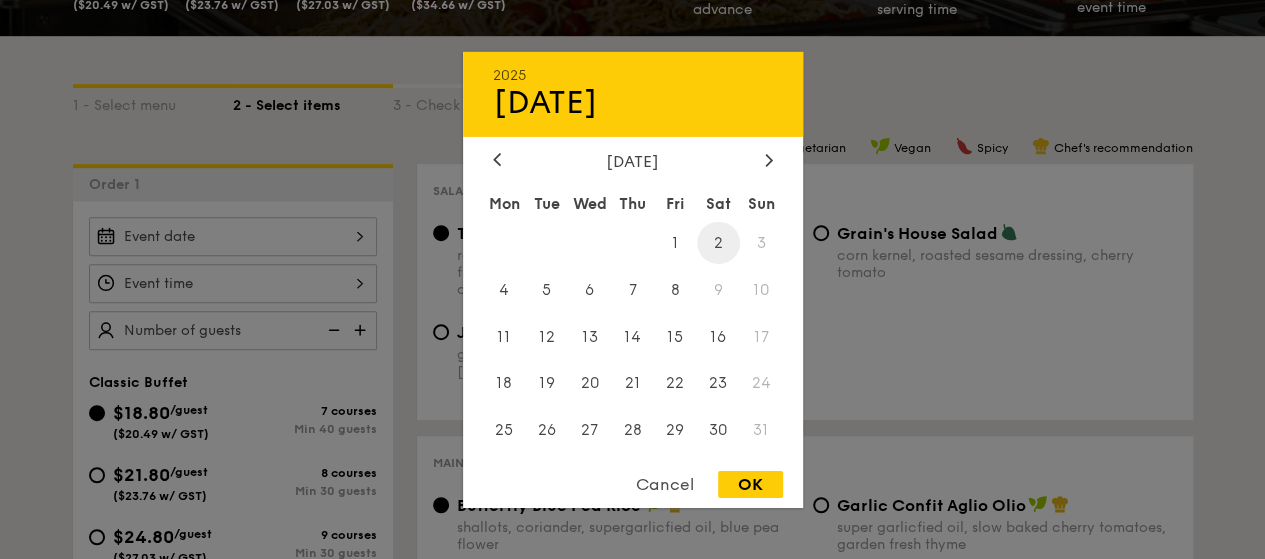 click on "2" at bounding box center [718, 242] 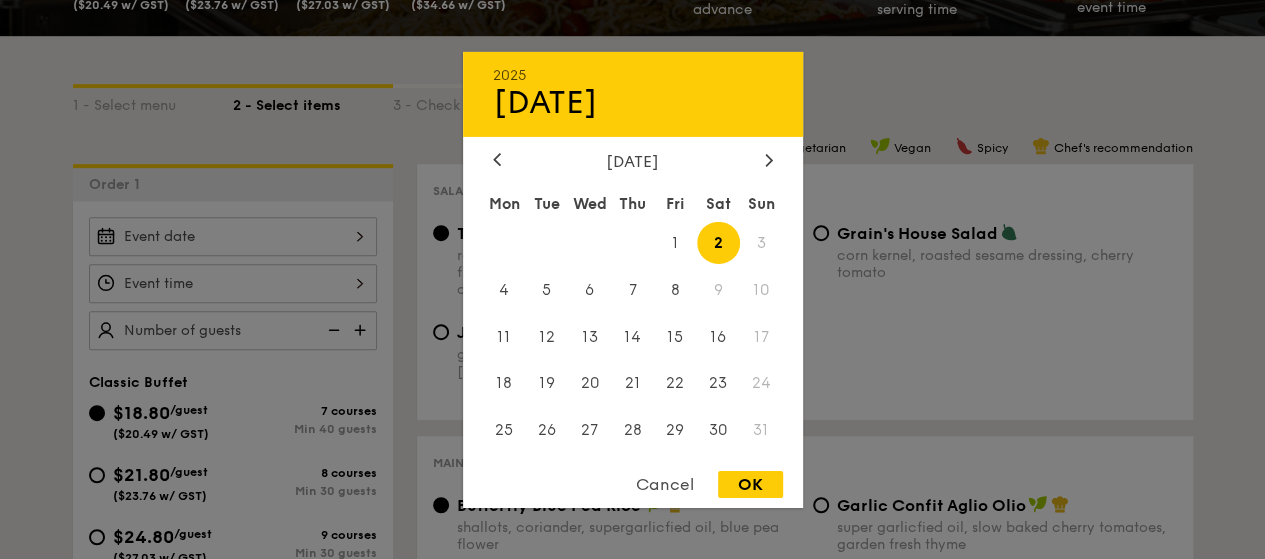 click on "OK" at bounding box center (750, 484) 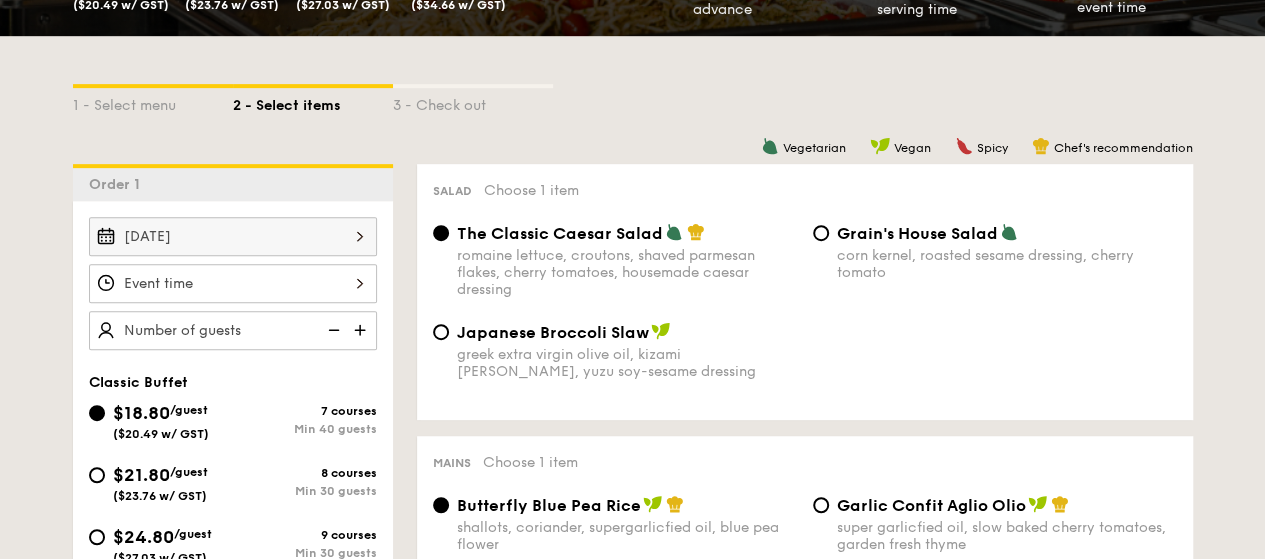 click at bounding box center [233, 283] 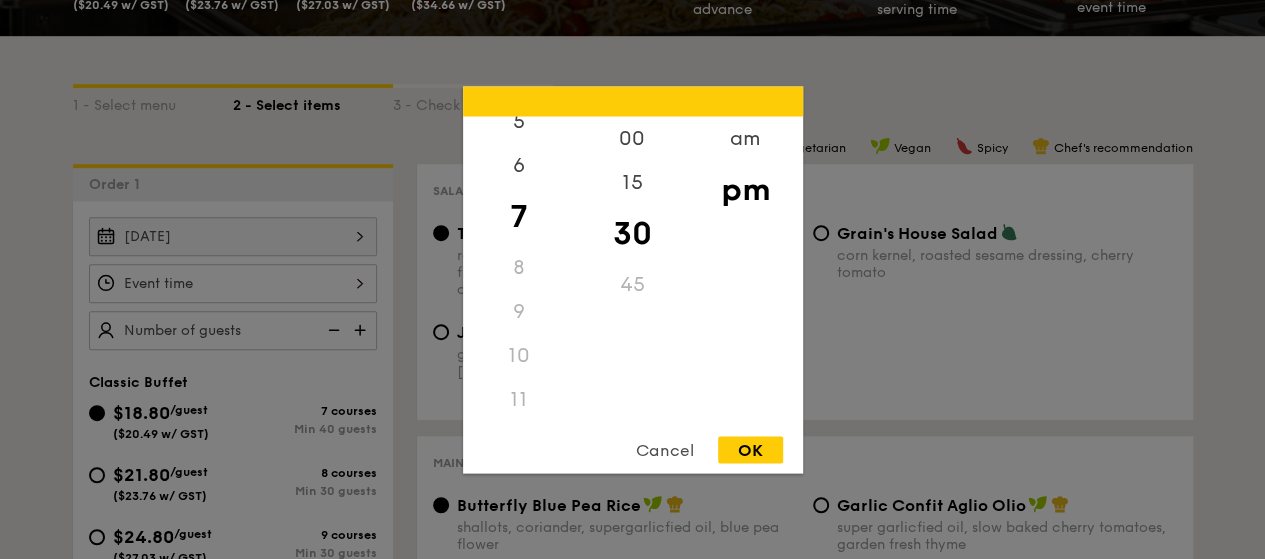 scroll, scrollTop: 236, scrollLeft: 0, axis: vertical 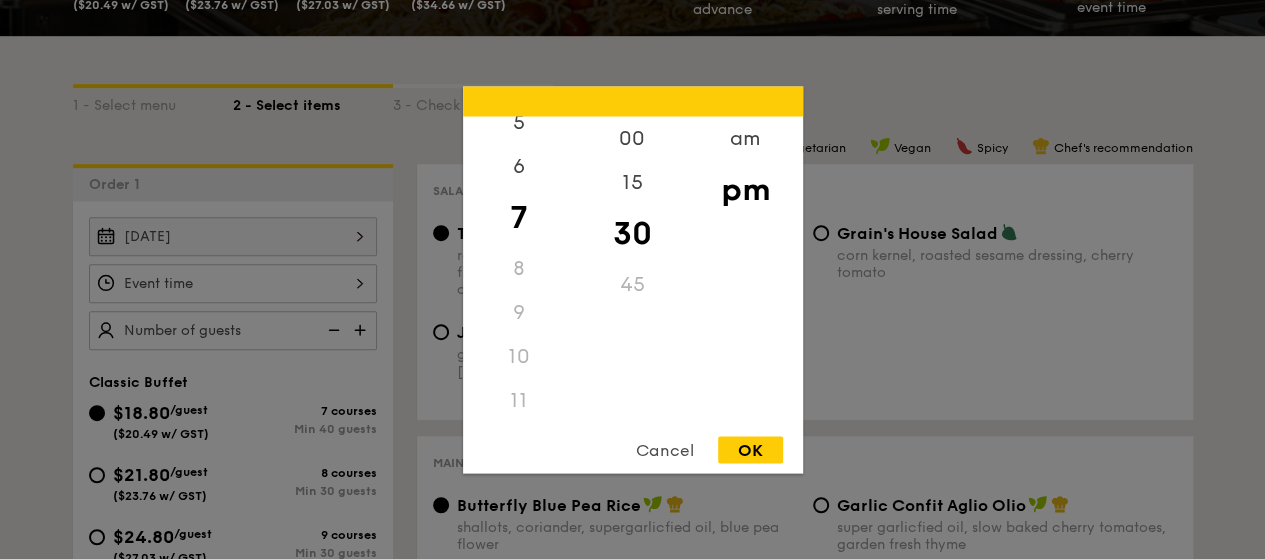 click on "11" at bounding box center (519, 400) 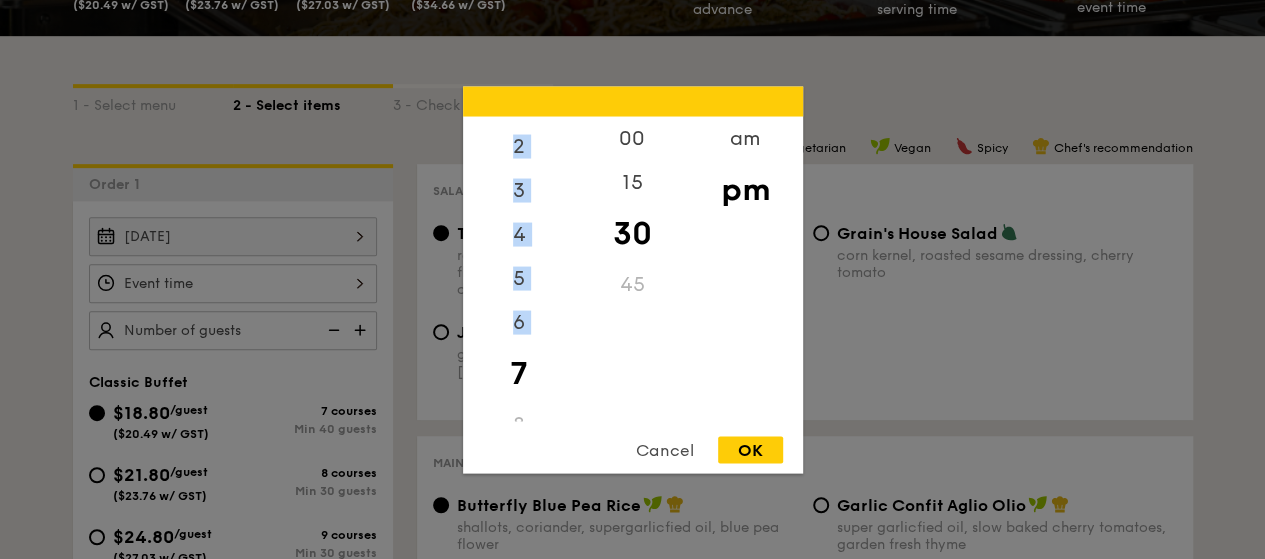drag, startPoint x: 516, startPoint y: 212, endPoint x: 504, endPoint y: 103, distance: 109.65856 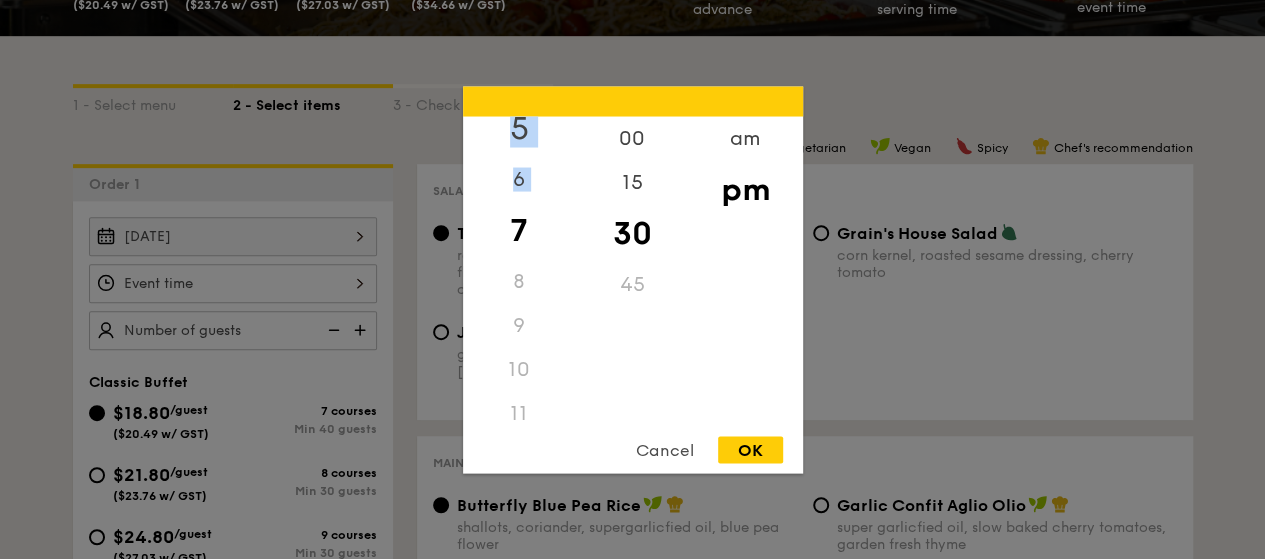scroll, scrollTop: 236, scrollLeft: 0, axis: vertical 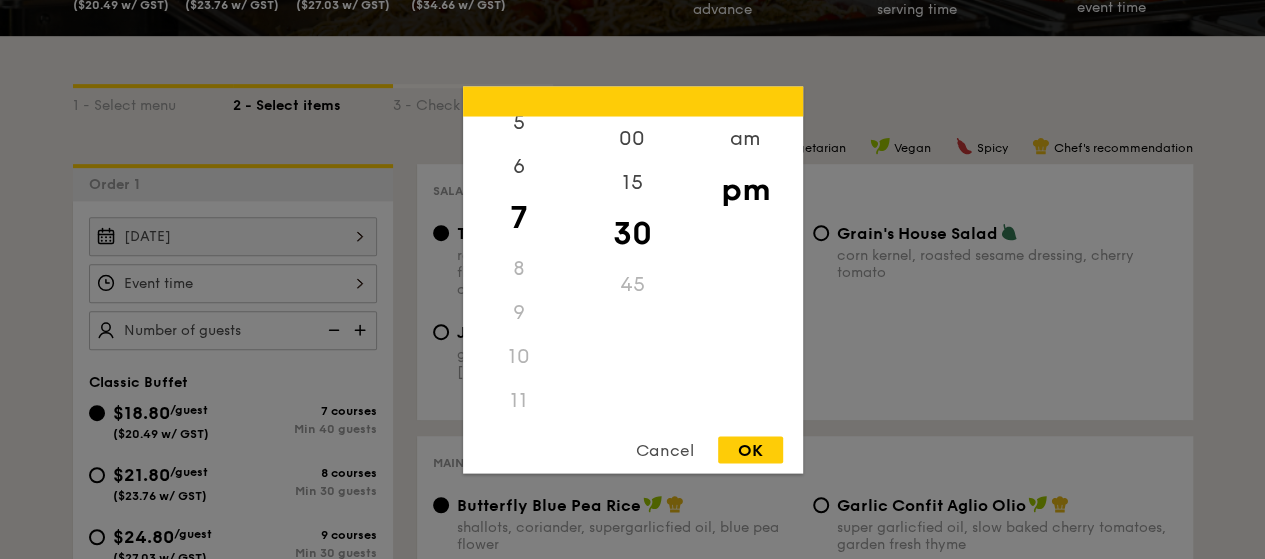 click on "11" at bounding box center [519, 400] 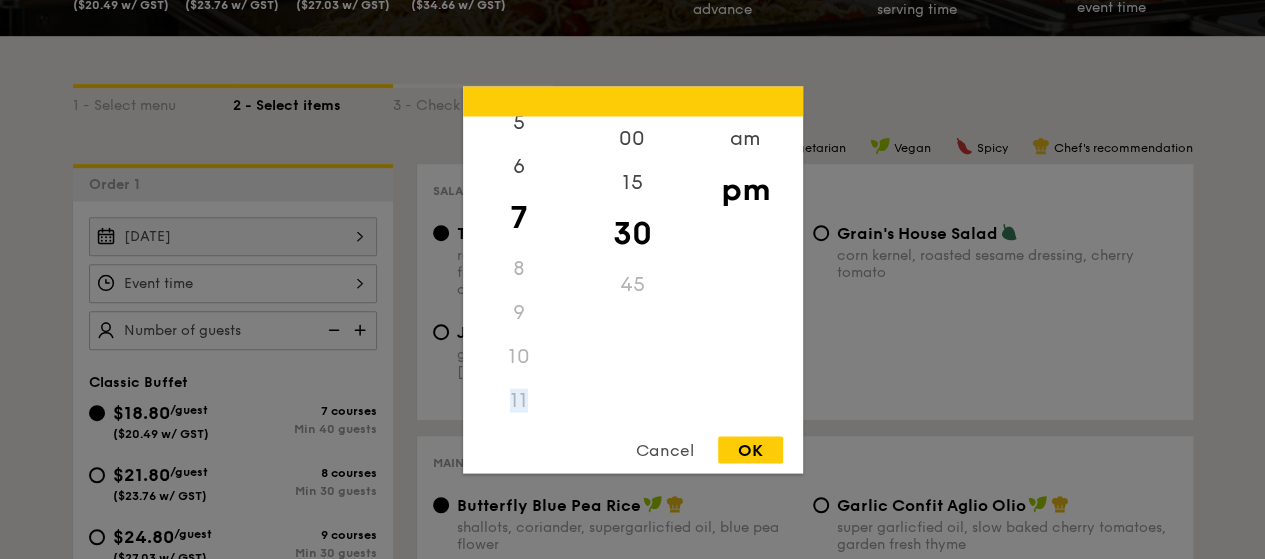 click on "11" at bounding box center [519, 400] 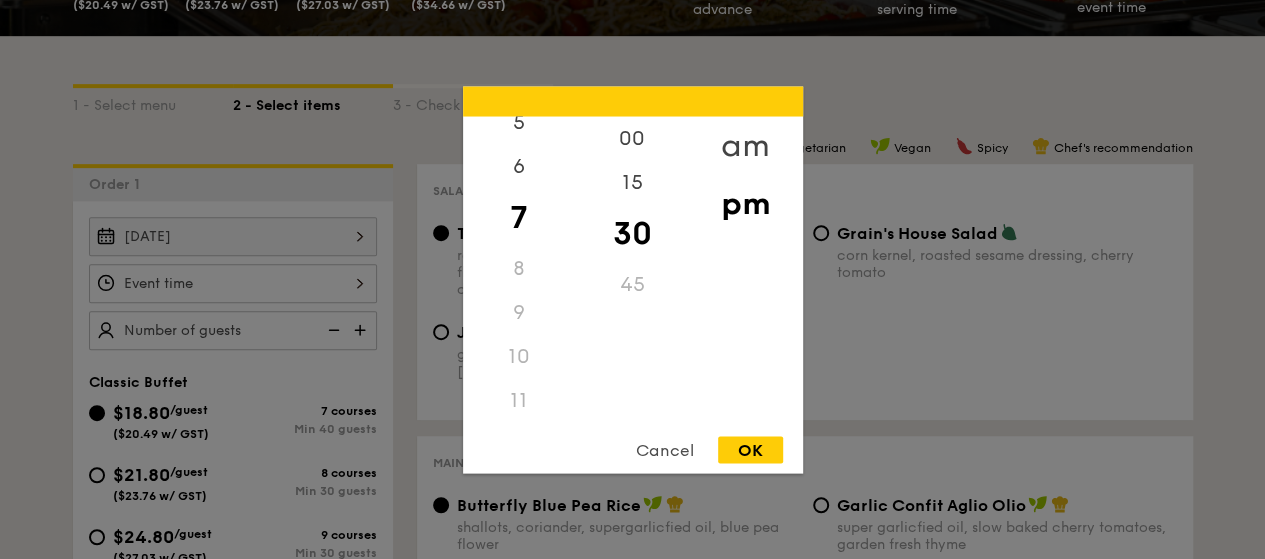click on "am" at bounding box center (745, 145) 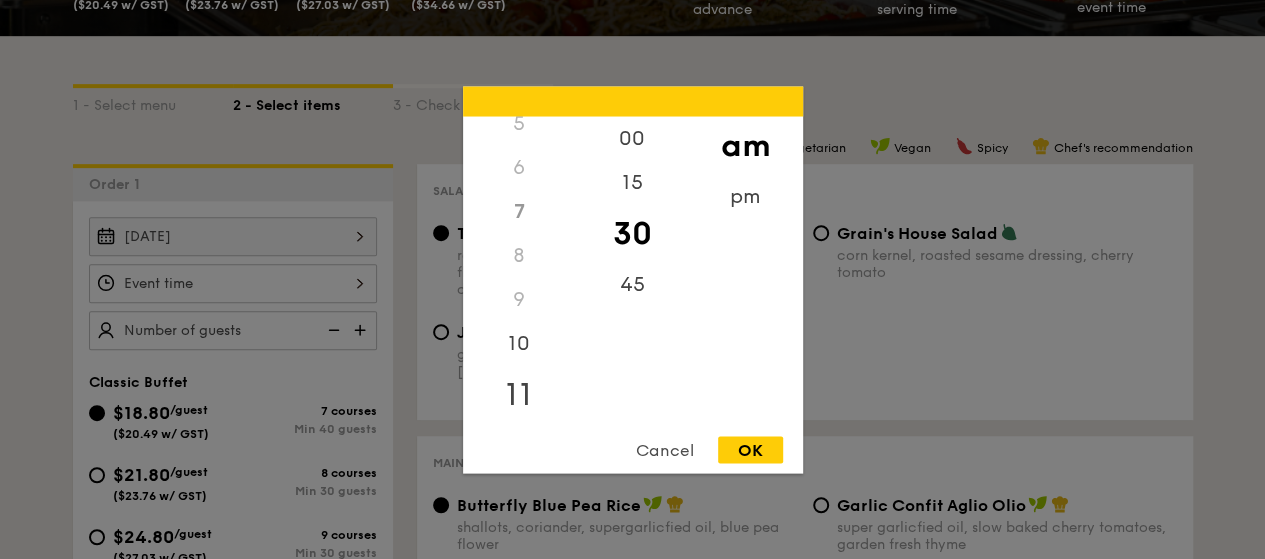 scroll, scrollTop: 236, scrollLeft: 0, axis: vertical 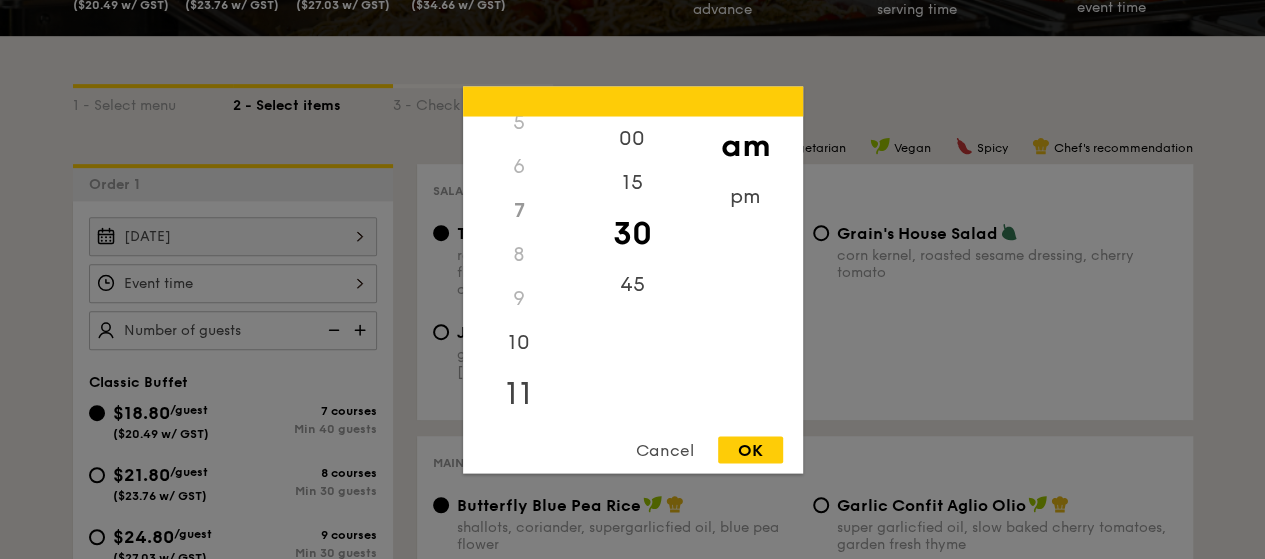 click on "11" at bounding box center (519, 393) 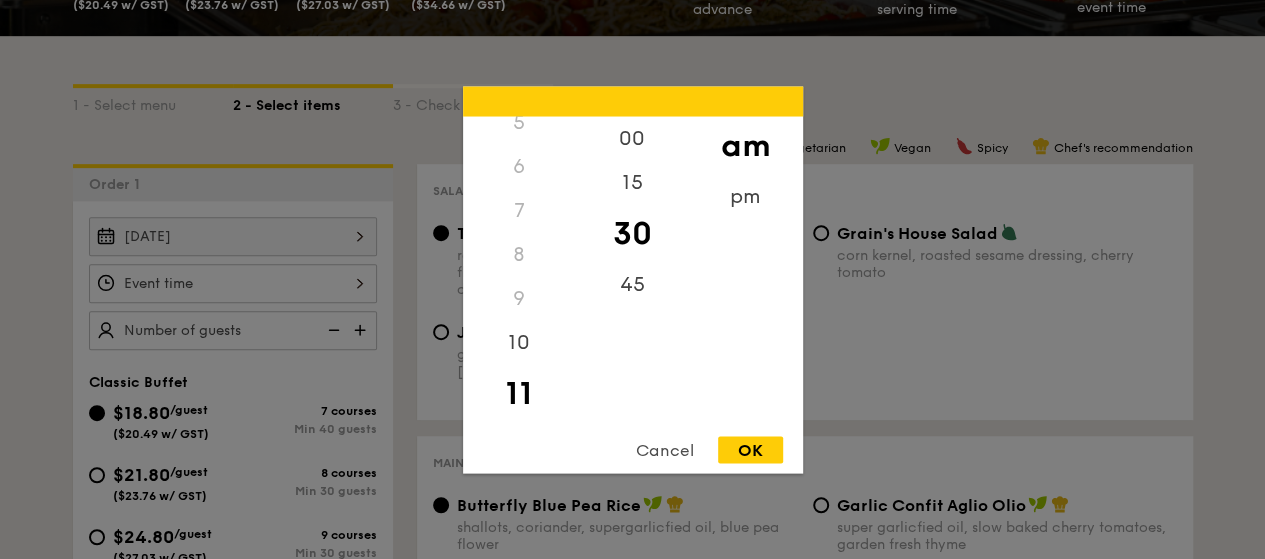 click on "OK" at bounding box center (750, 449) 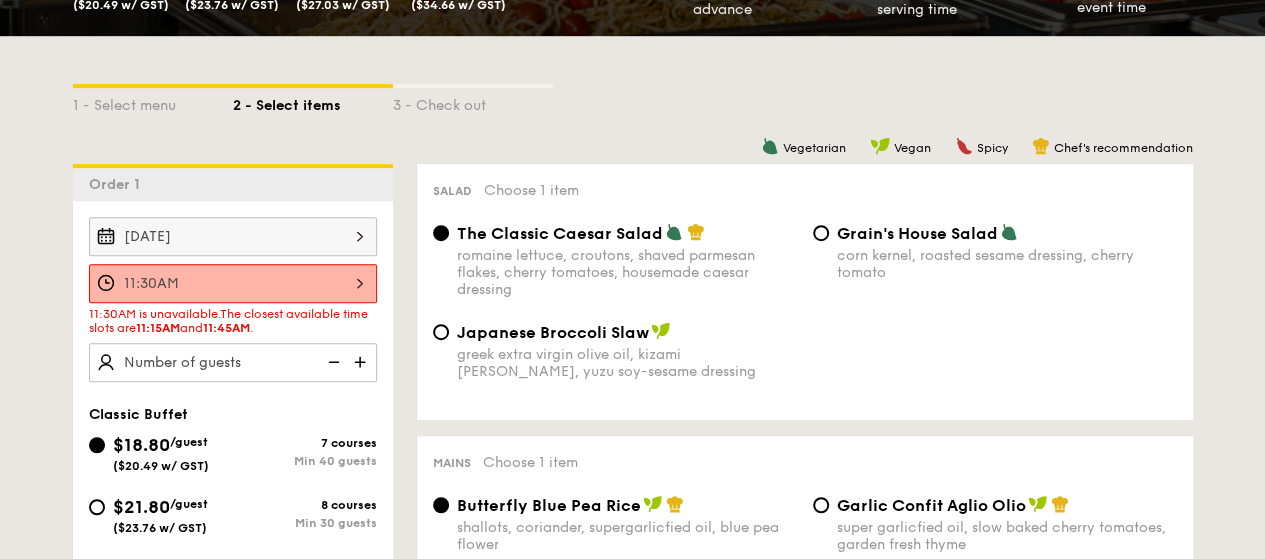 click on "11:30AM" at bounding box center [233, 283] 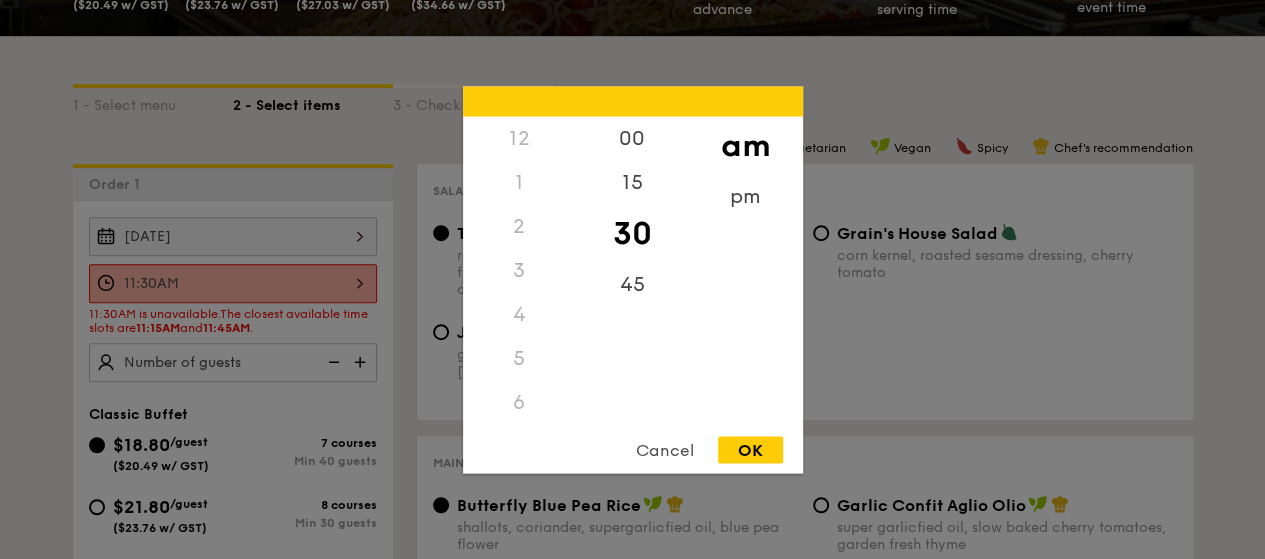 scroll, scrollTop: 236, scrollLeft: 0, axis: vertical 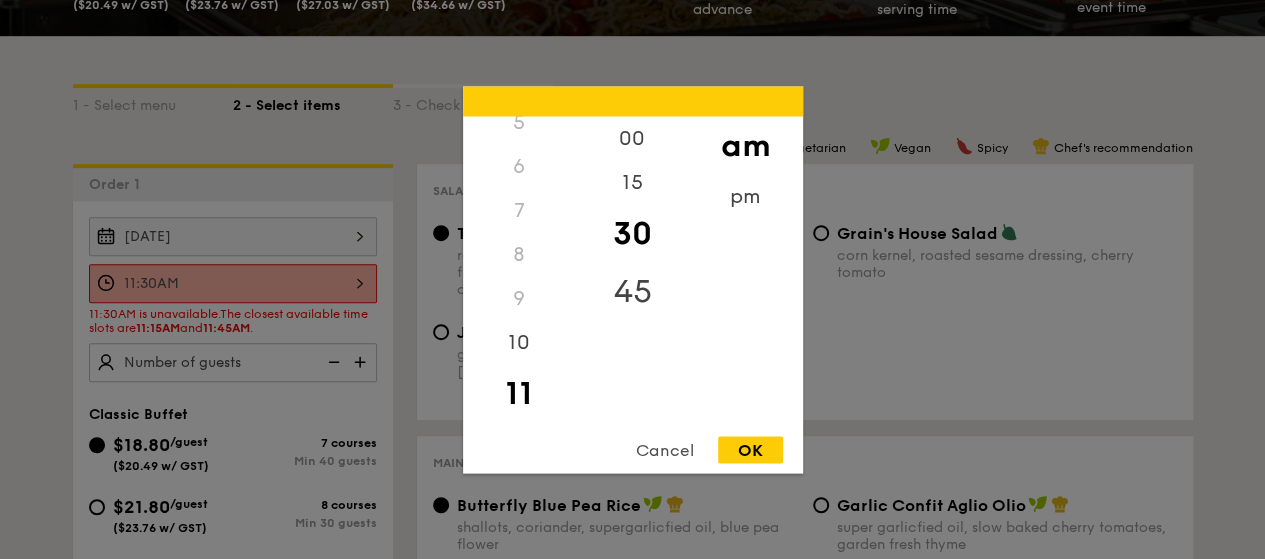 click on "45" at bounding box center (632, 291) 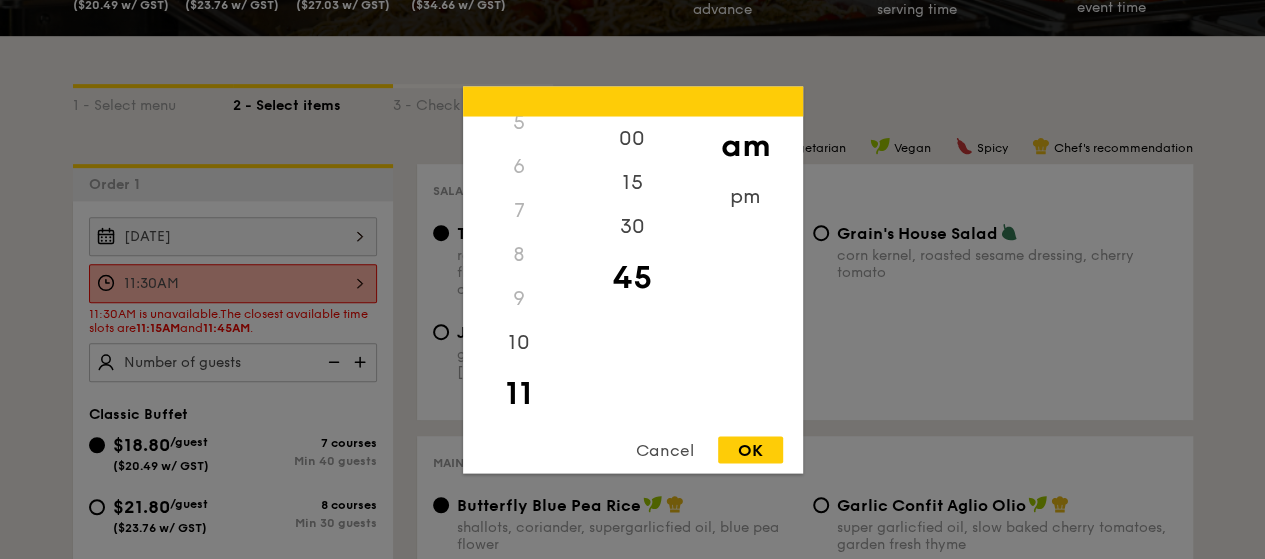 click on "OK" at bounding box center (750, 449) 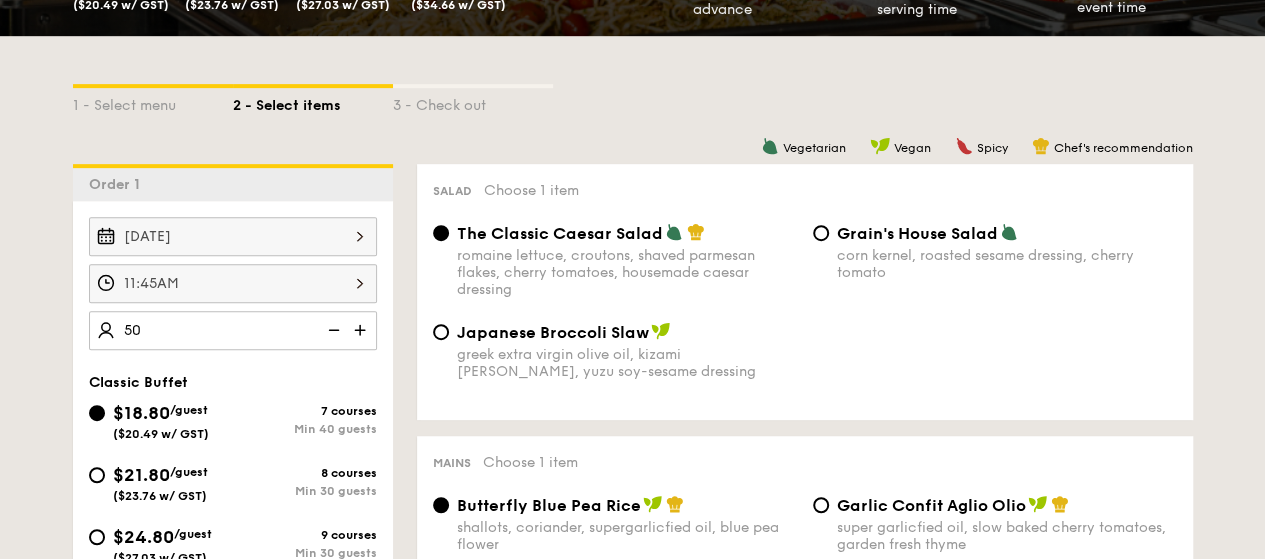 type on "50 guests" 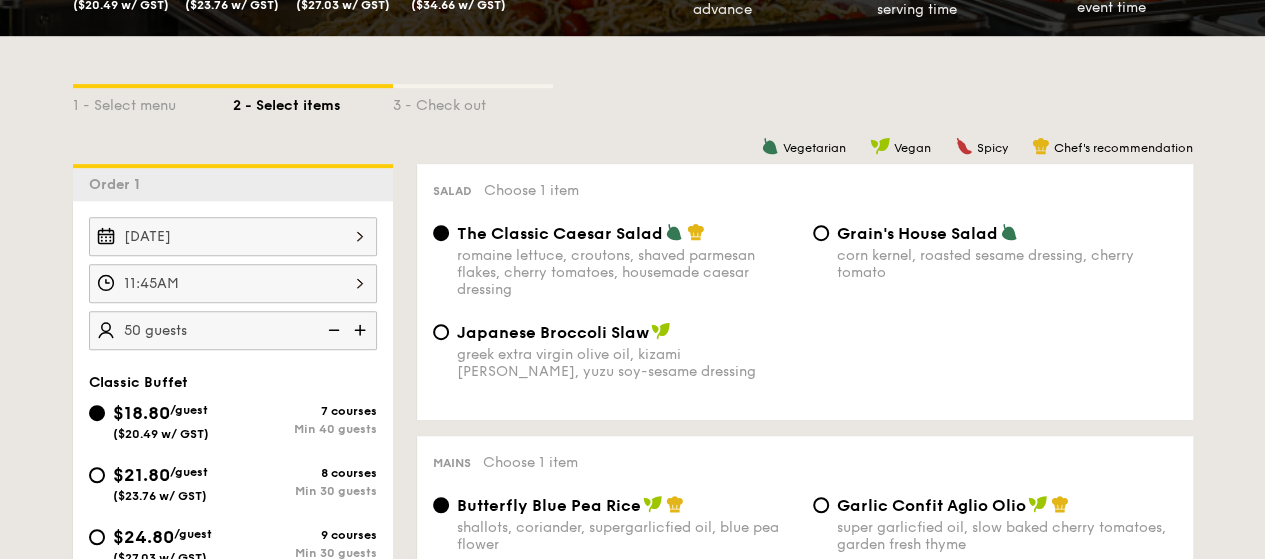click on "Japanese Broccoli Slaw greek extra virgin olive oil, kizami [PERSON_NAME], yuzu soy-sesame dressing" at bounding box center [805, 363] 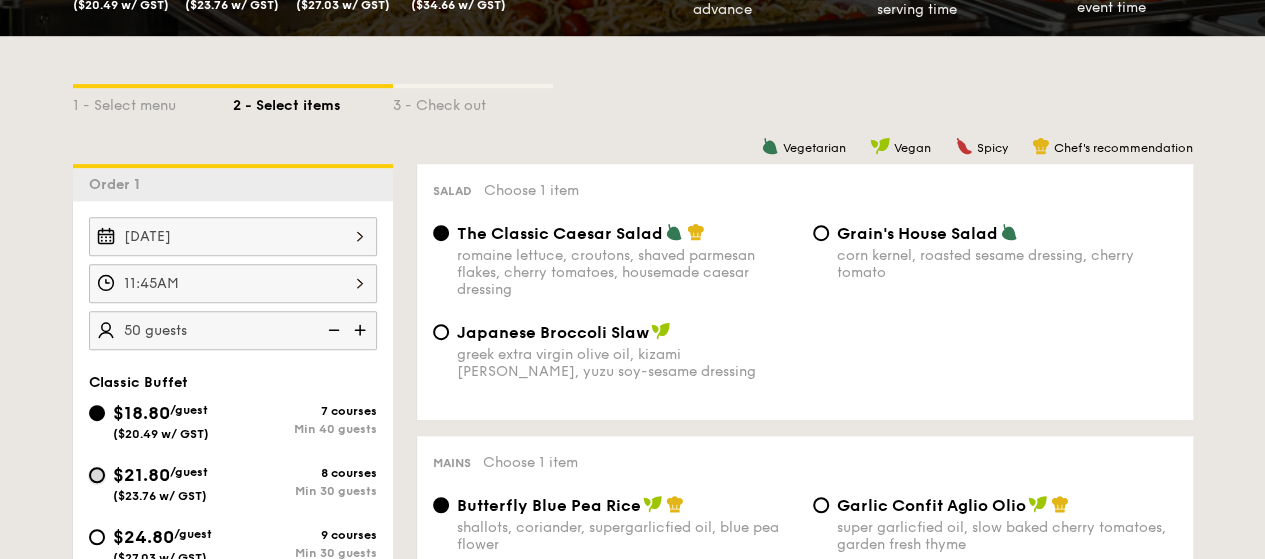 click on "$21.80
/guest
($23.76 w/ GST)
8 courses
Min 30 guests" at bounding box center [97, 475] 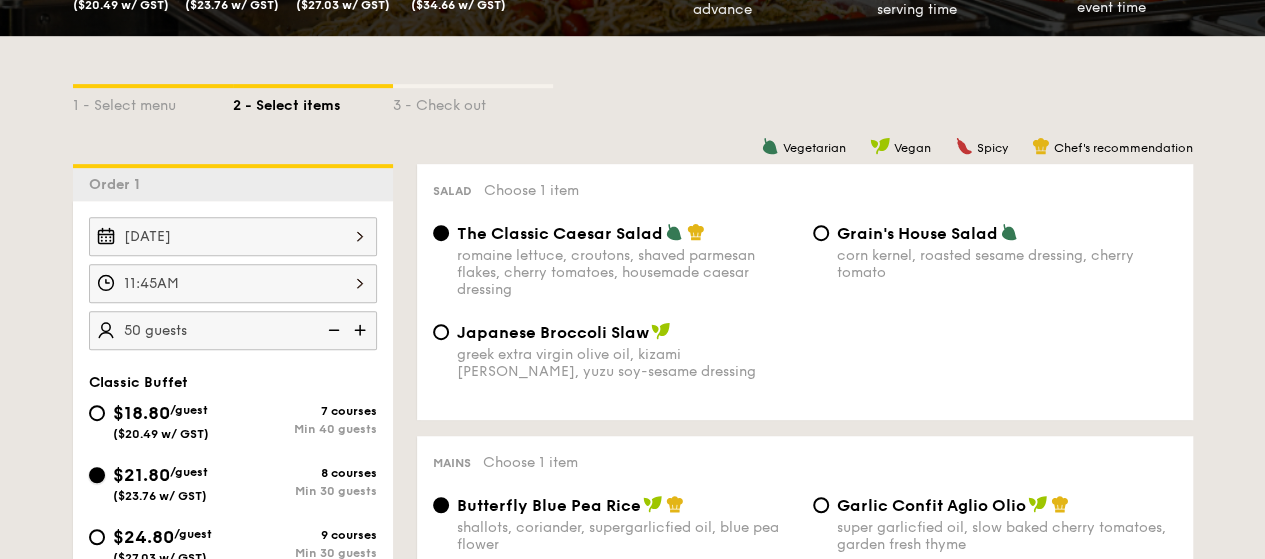 radio on "true" 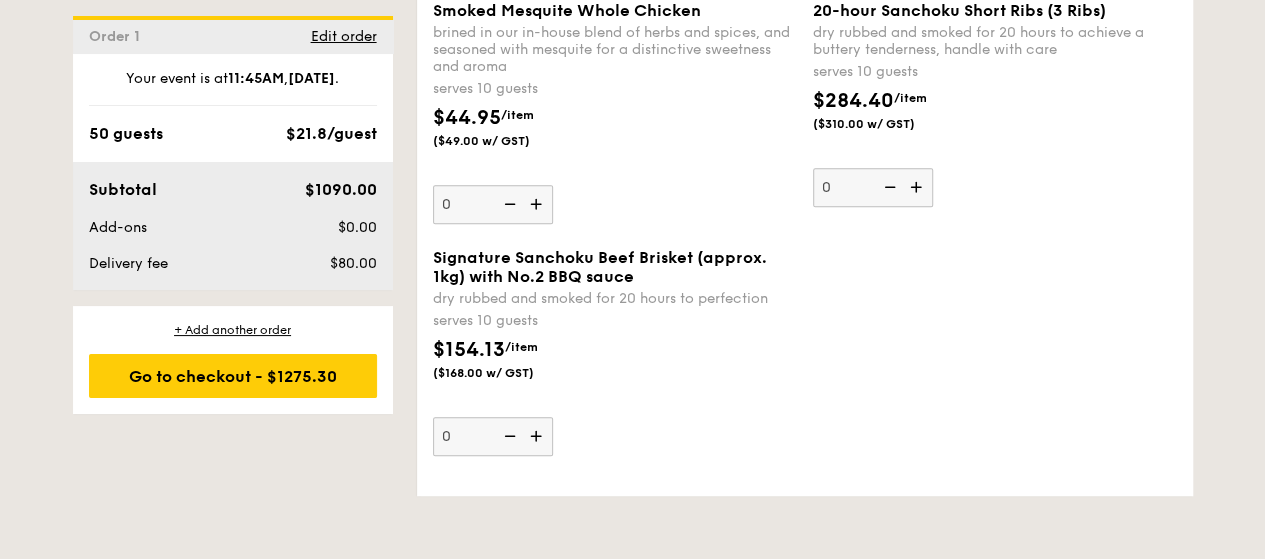 scroll, scrollTop: 4400, scrollLeft: 0, axis: vertical 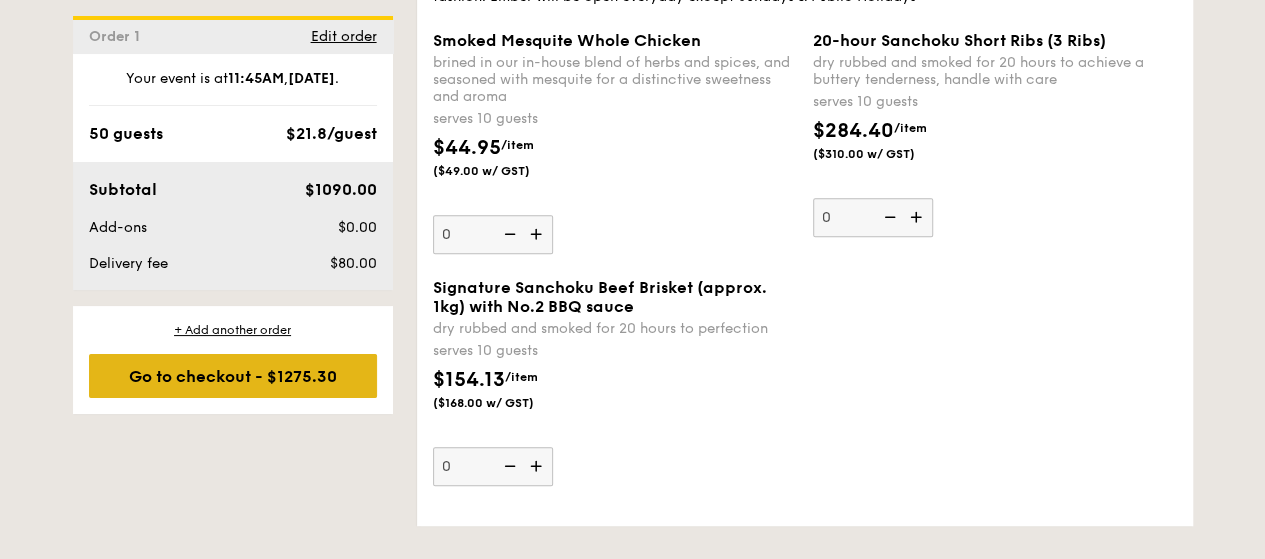 click on "Go to checkout
- $1275.30" at bounding box center (233, 376) 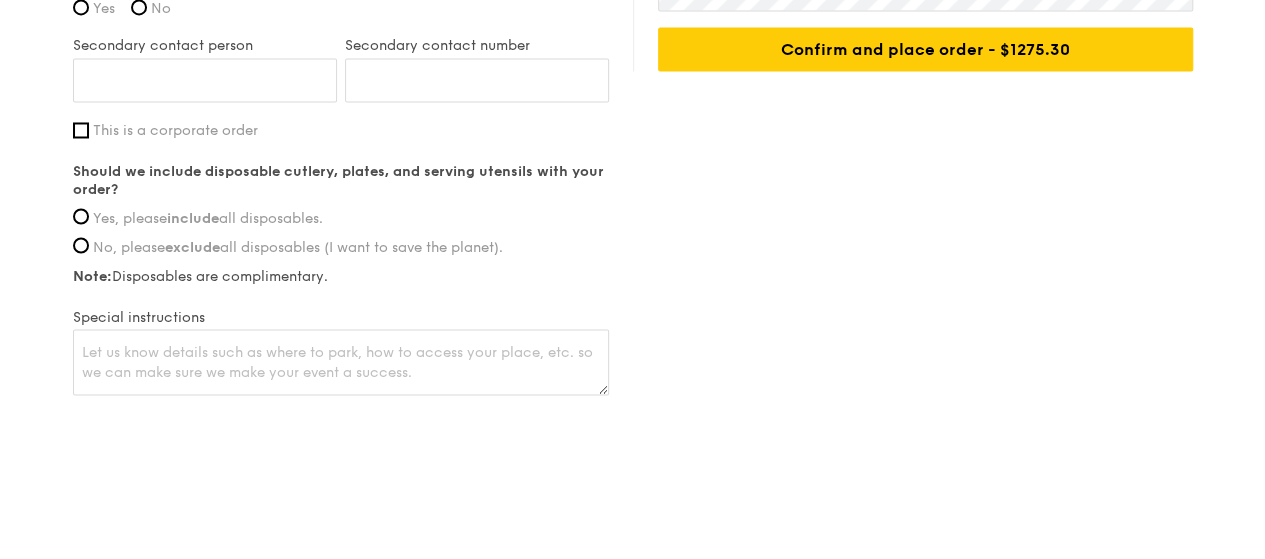 scroll, scrollTop: 0, scrollLeft: 0, axis: both 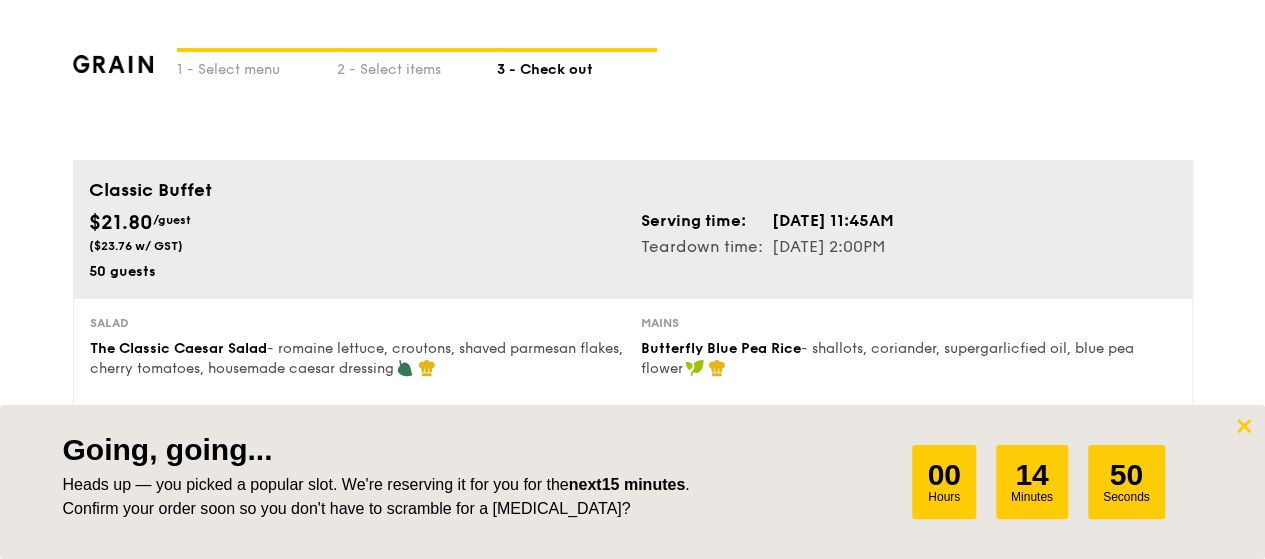 click 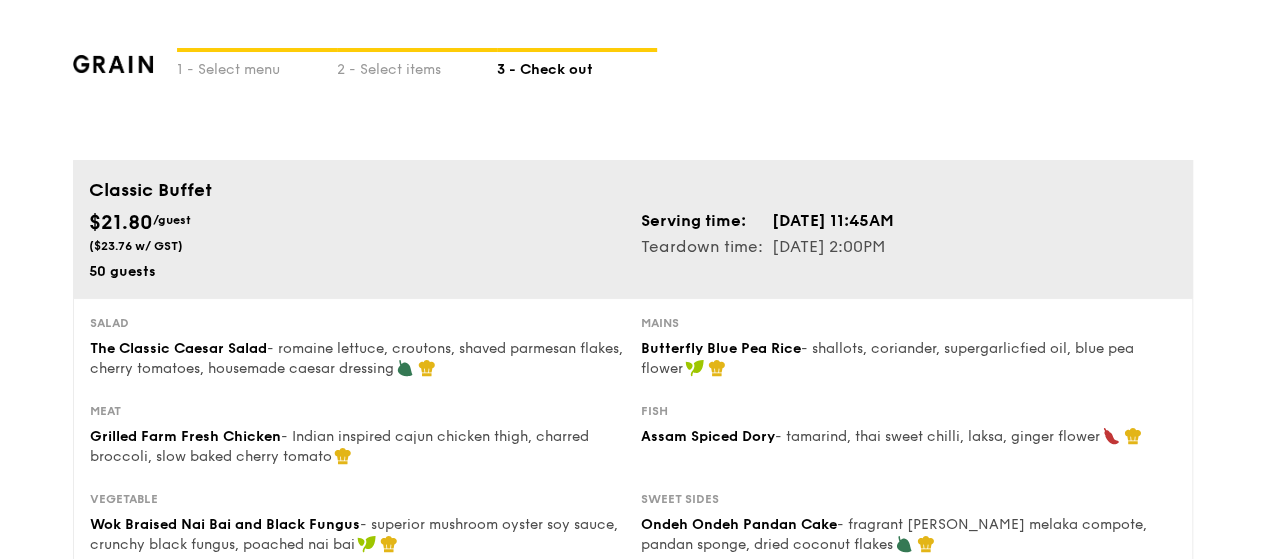 scroll, scrollTop: 0, scrollLeft: 0, axis: both 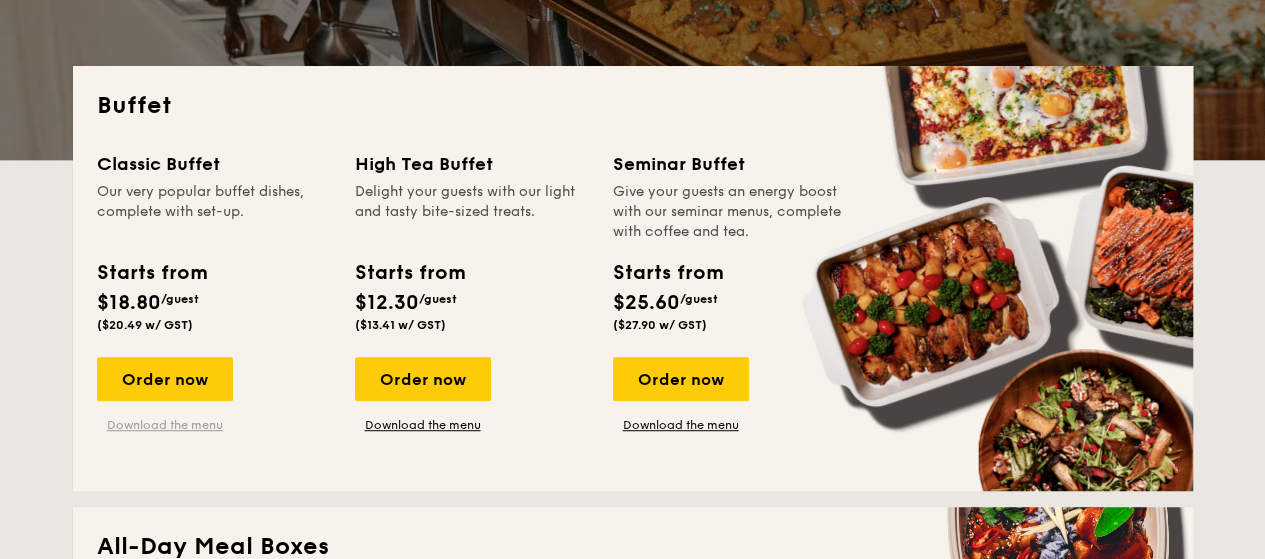 click on "Download the menu" at bounding box center [165, 425] 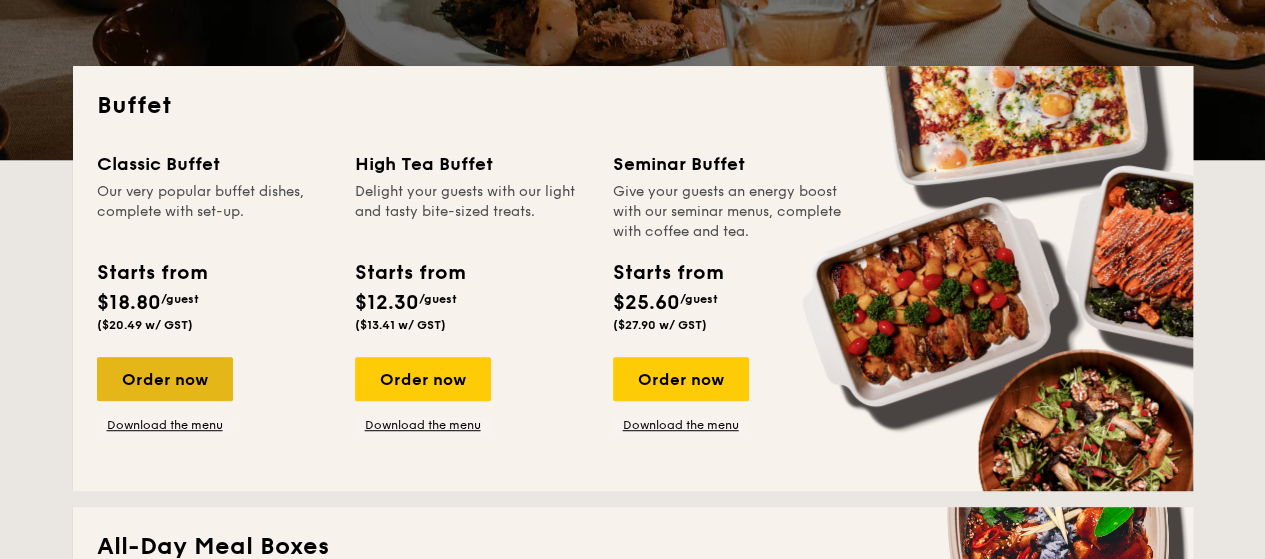 click on "Order now" at bounding box center (165, 379) 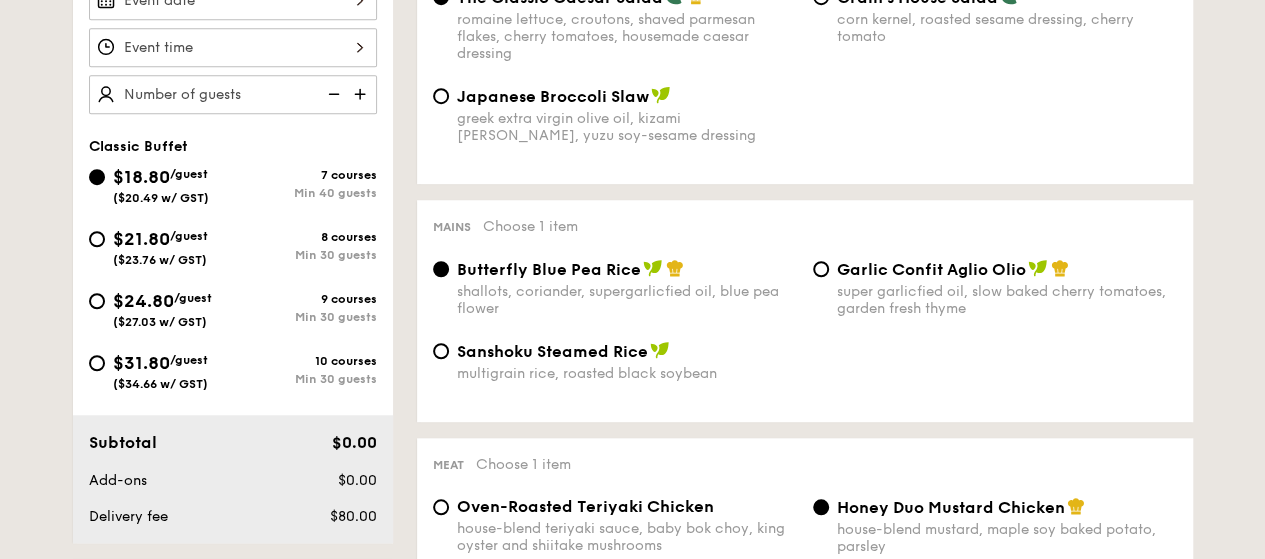 scroll, scrollTop: 600, scrollLeft: 0, axis: vertical 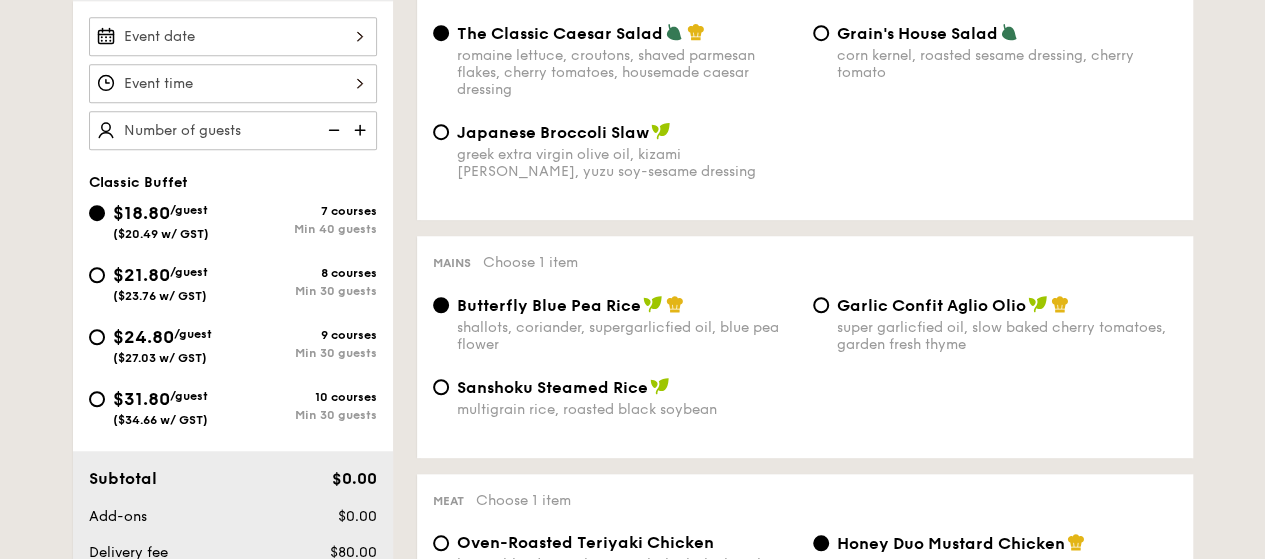click on "$21.80
/guest
($23.76 w/ GST)" at bounding box center (161, 282) 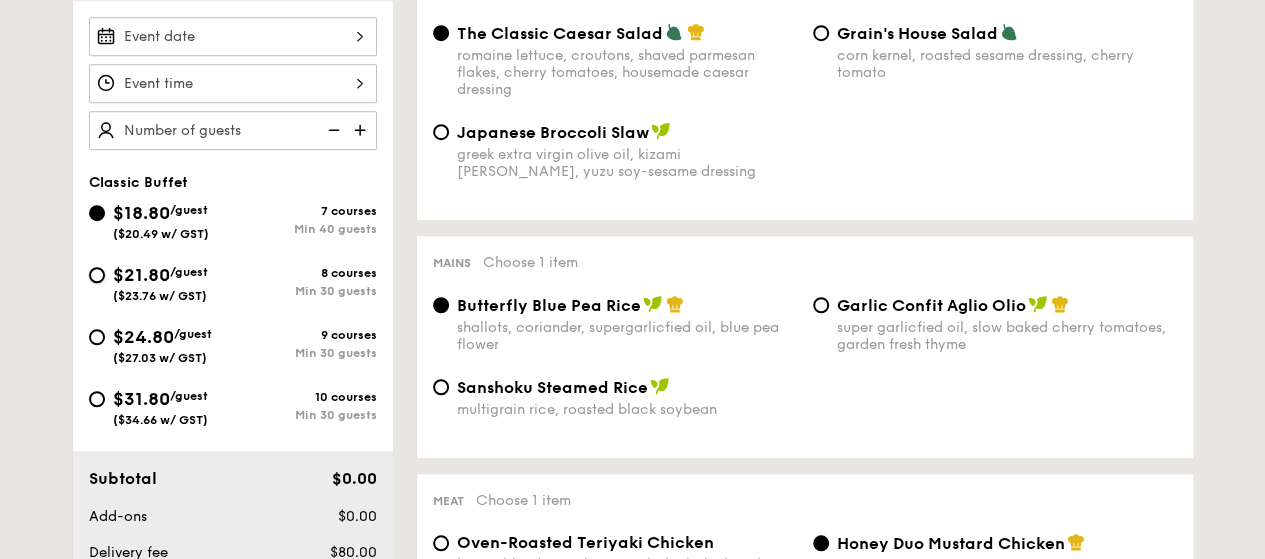 click on "$21.80
/guest
($23.76 w/ GST)
8 courses
Min 30 guests" at bounding box center (97, 275) 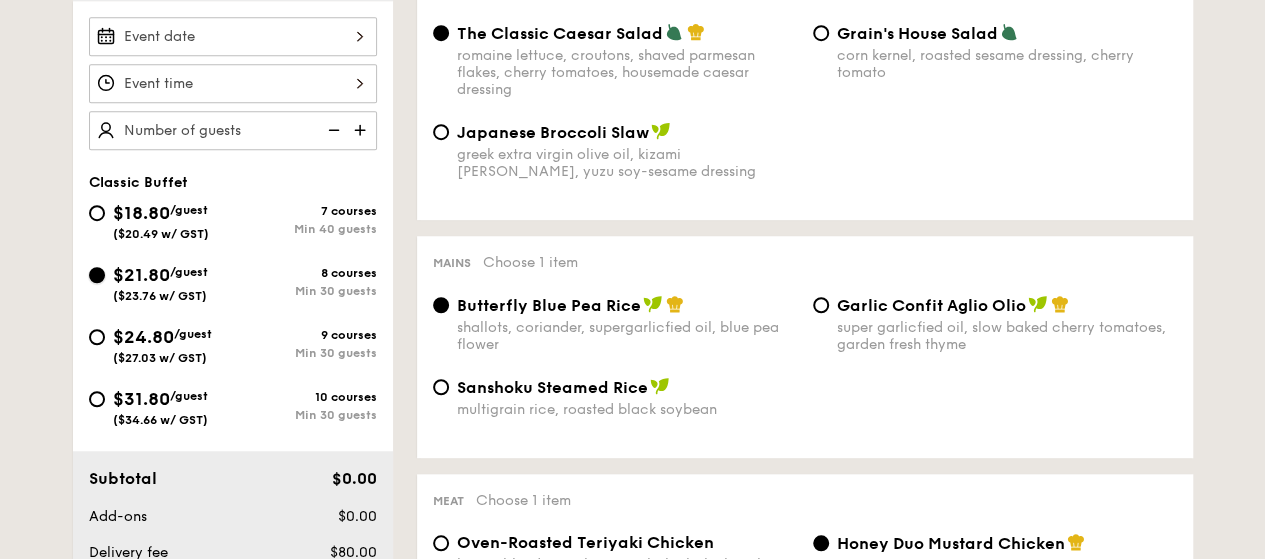 radio on "true" 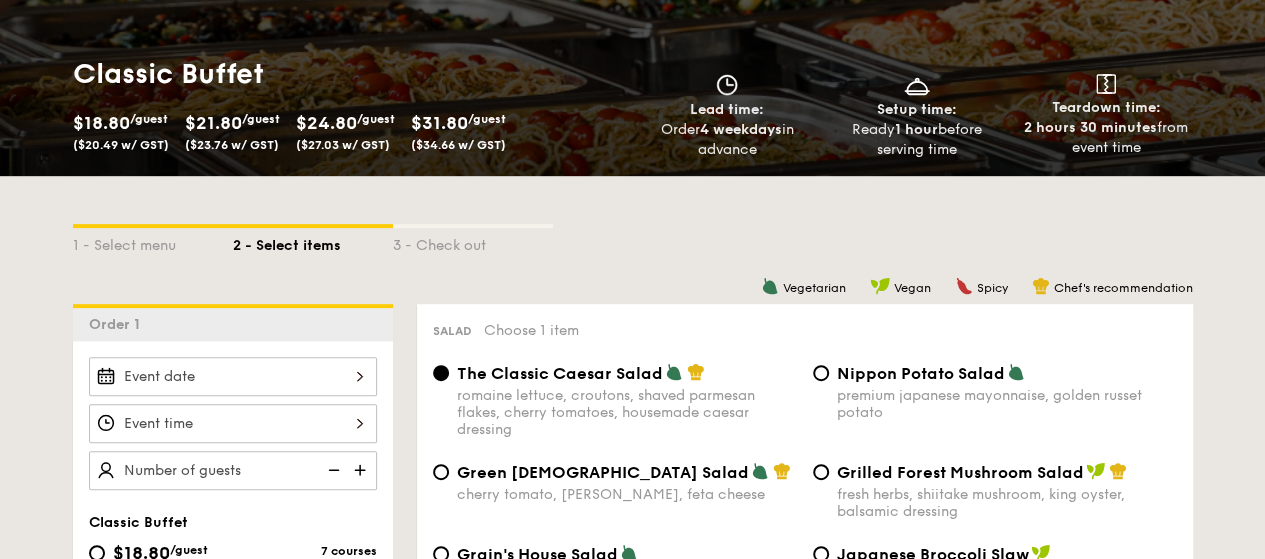 scroll, scrollTop: 400, scrollLeft: 0, axis: vertical 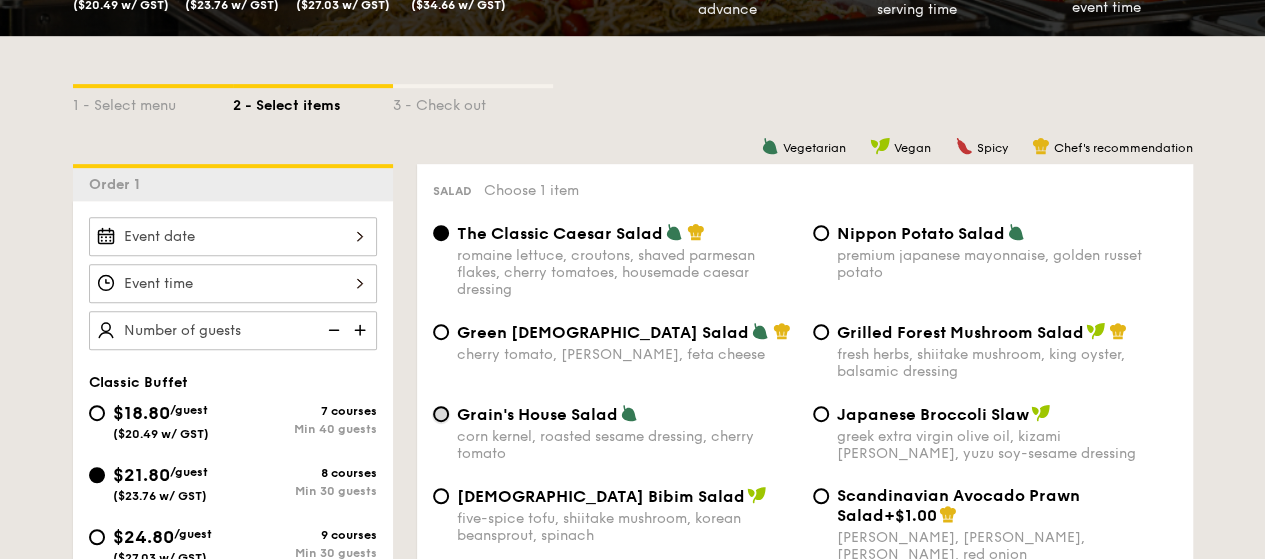 click on "Grain's House Salad corn kernel, roasted sesame dressing, cherry tomato" at bounding box center (441, 414) 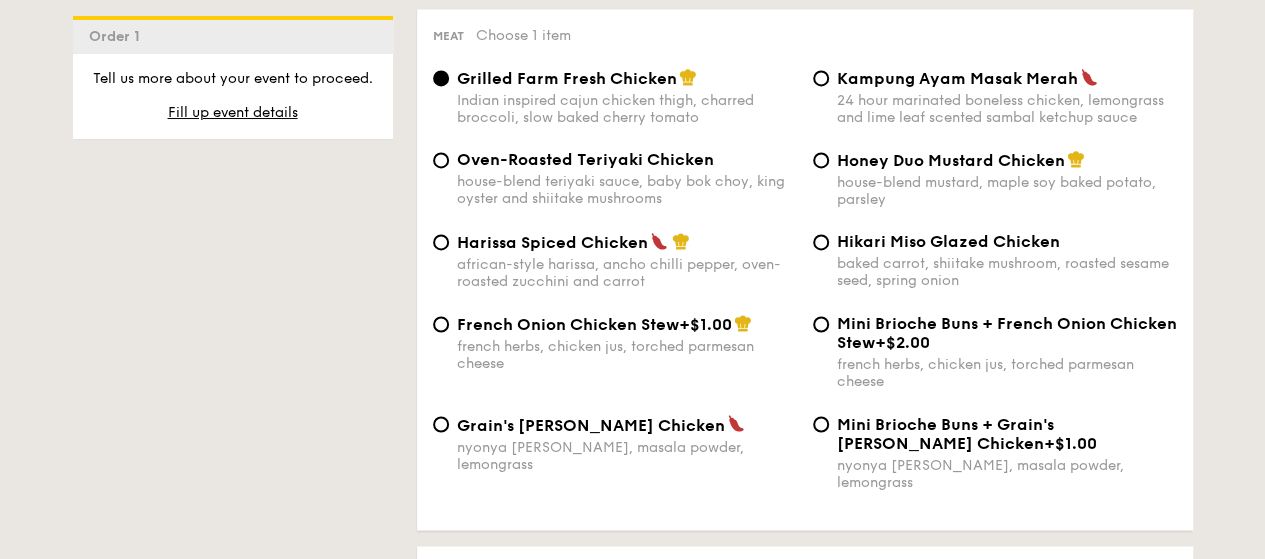 scroll, scrollTop: 1500, scrollLeft: 0, axis: vertical 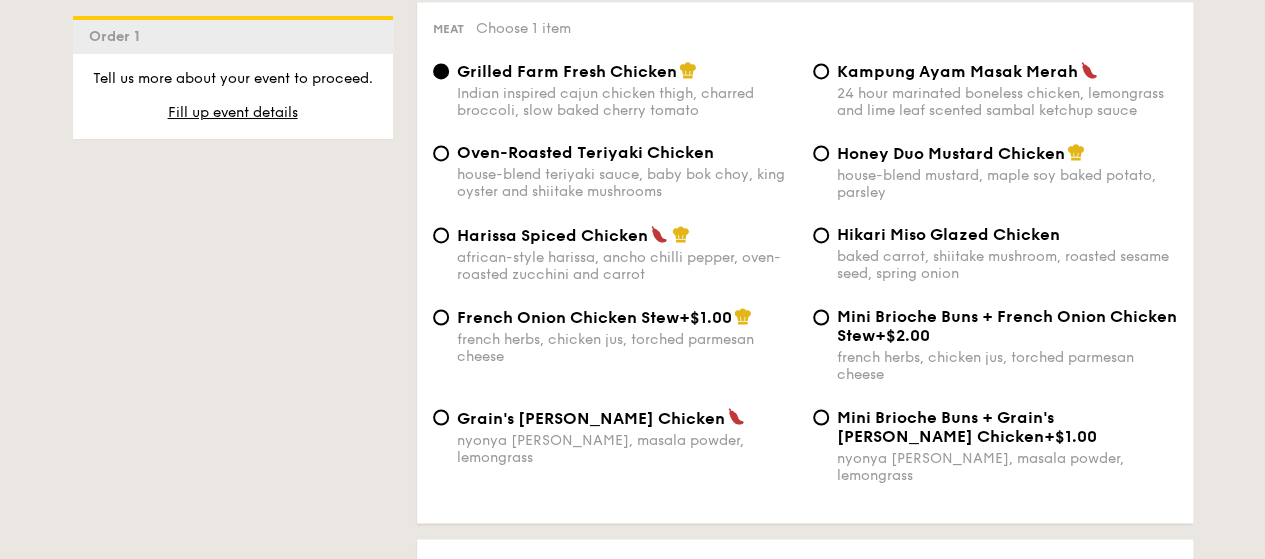 click on "Oven-Roasted Teriyaki Chicken house-blend teriyaki sauce, baby bok choy, king oyster and shiitake mushrooms" at bounding box center [615, 171] 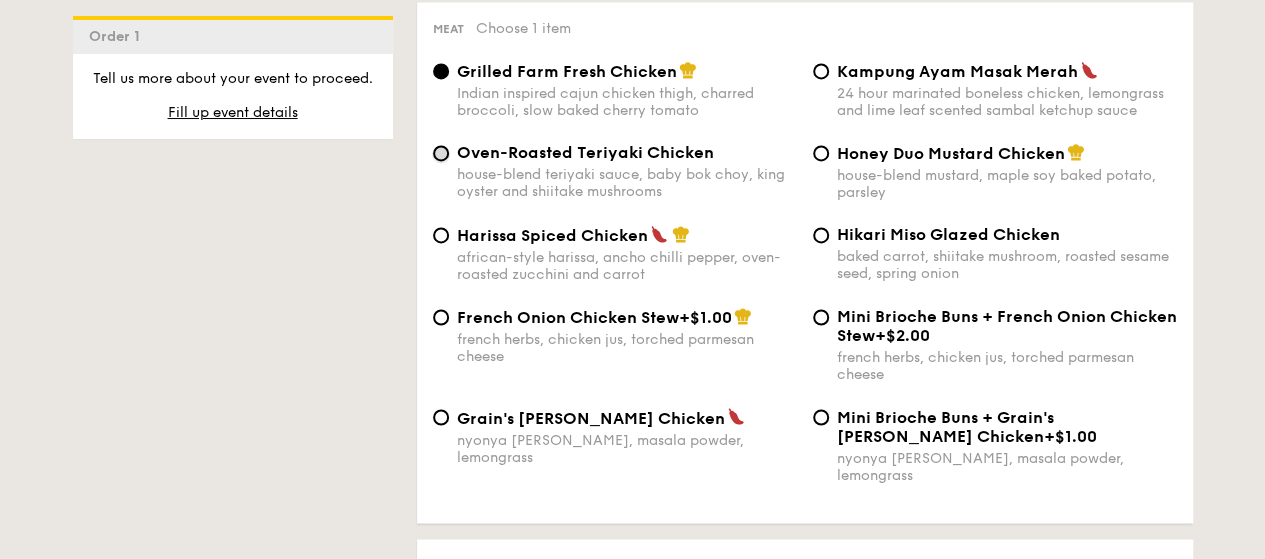 click on "Oven-Roasted Teriyaki Chicken house-blend teriyaki sauce, baby bok choy, king oyster and shiitake mushrooms" at bounding box center [441, 153] 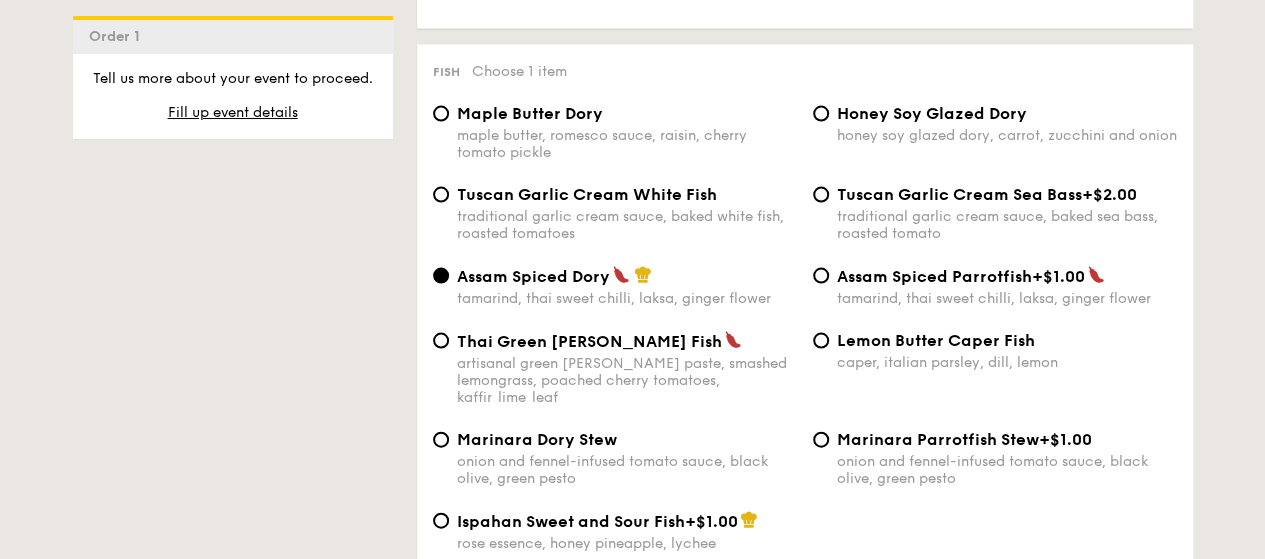 scroll, scrollTop: 2000, scrollLeft: 0, axis: vertical 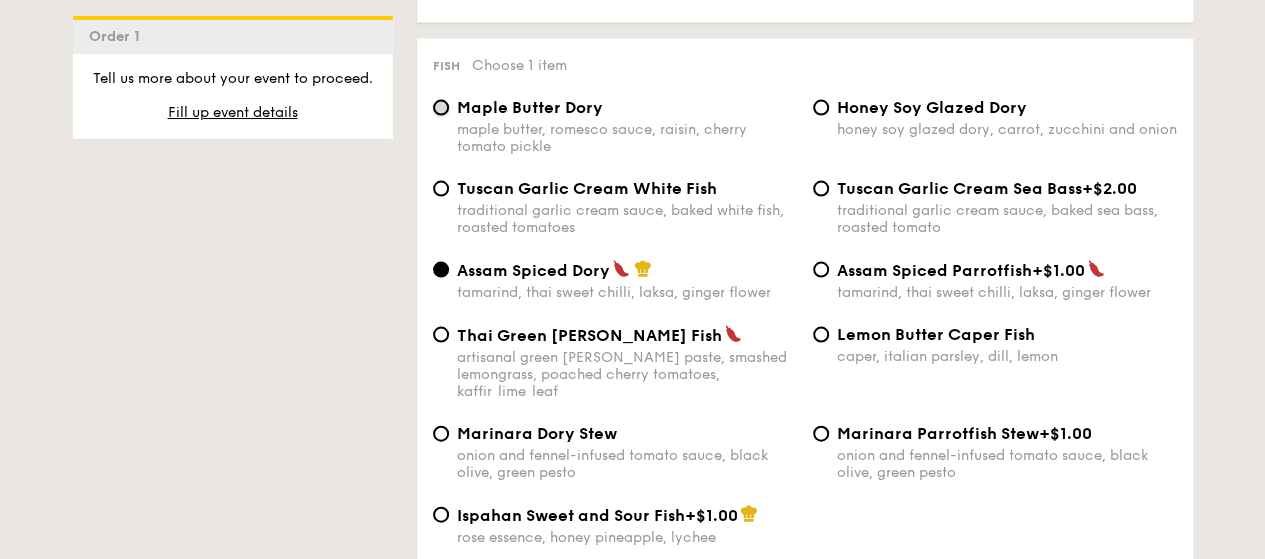 click on "Maple Butter Dory maple butter, romesco sauce, raisin, cherry tomato pickle" at bounding box center [441, 108] 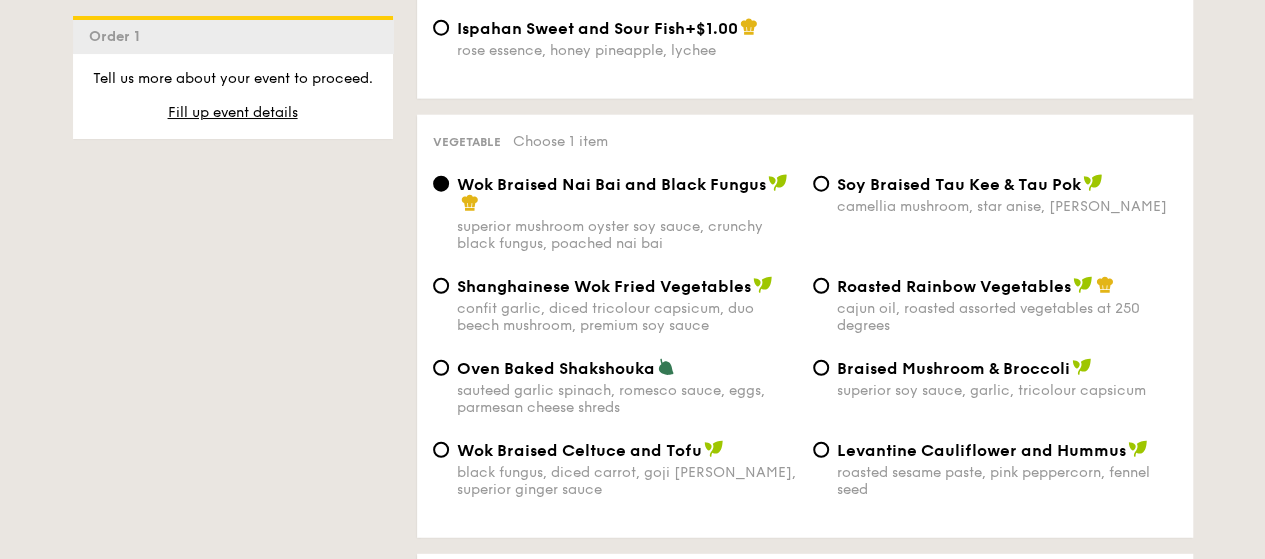 scroll, scrollTop: 2500, scrollLeft: 0, axis: vertical 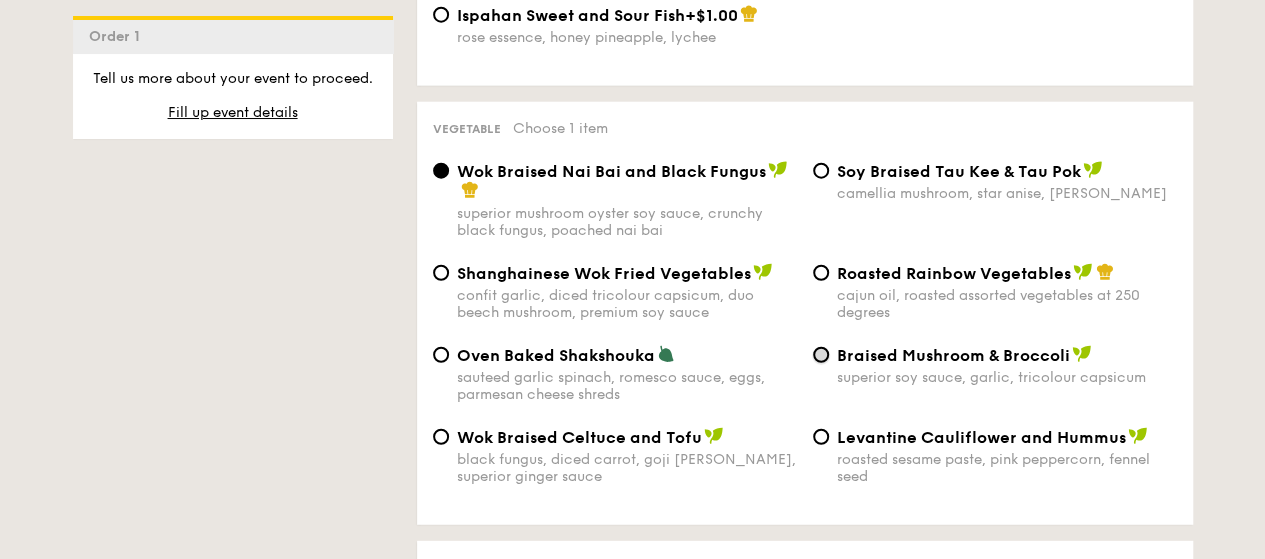 click on "Braised Mushroom & Broccoli superior soy sauce, garlic, tricolour capsicum" at bounding box center (821, 355) 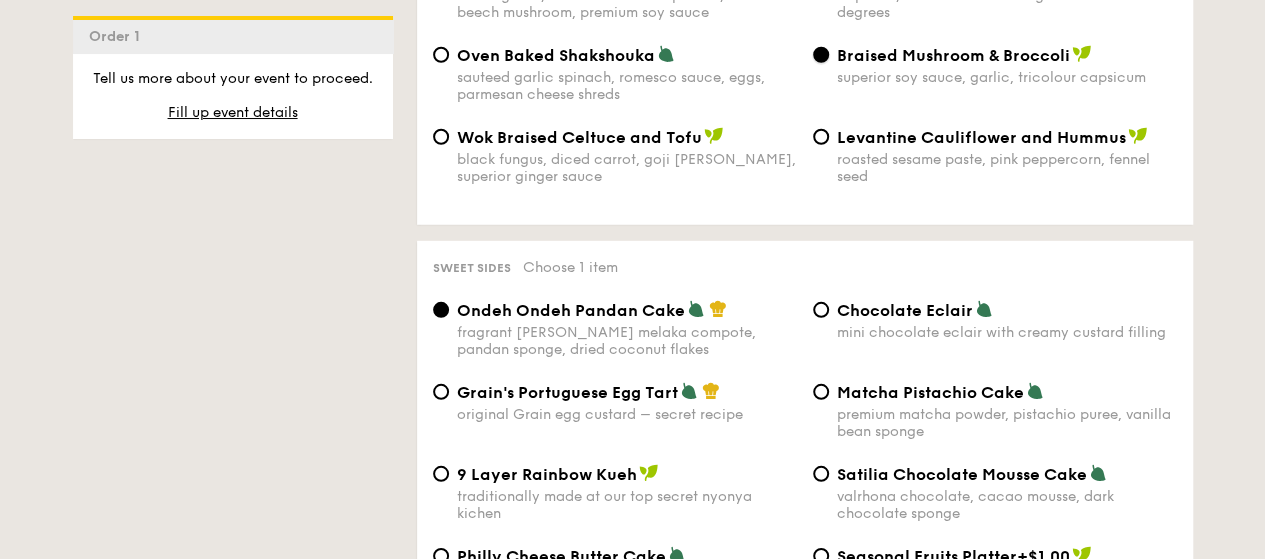 scroll, scrollTop: 2900, scrollLeft: 0, axis: vertical 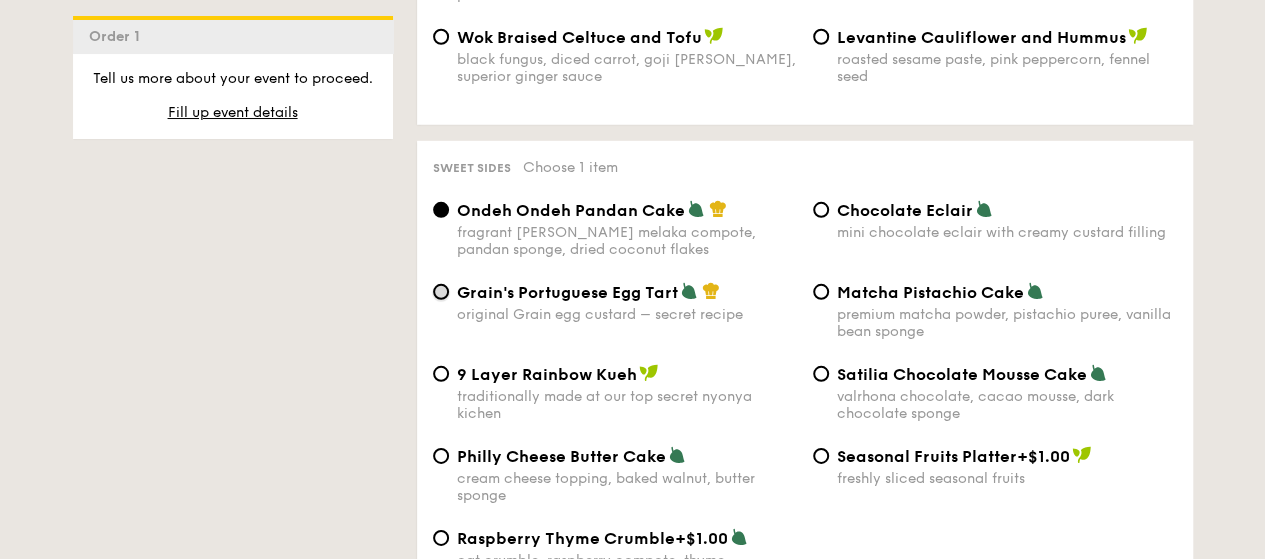 click on "Grain's Portuguese Egg Tart original Grain egg custard – secret recipe" at bounding box center (441, 292) 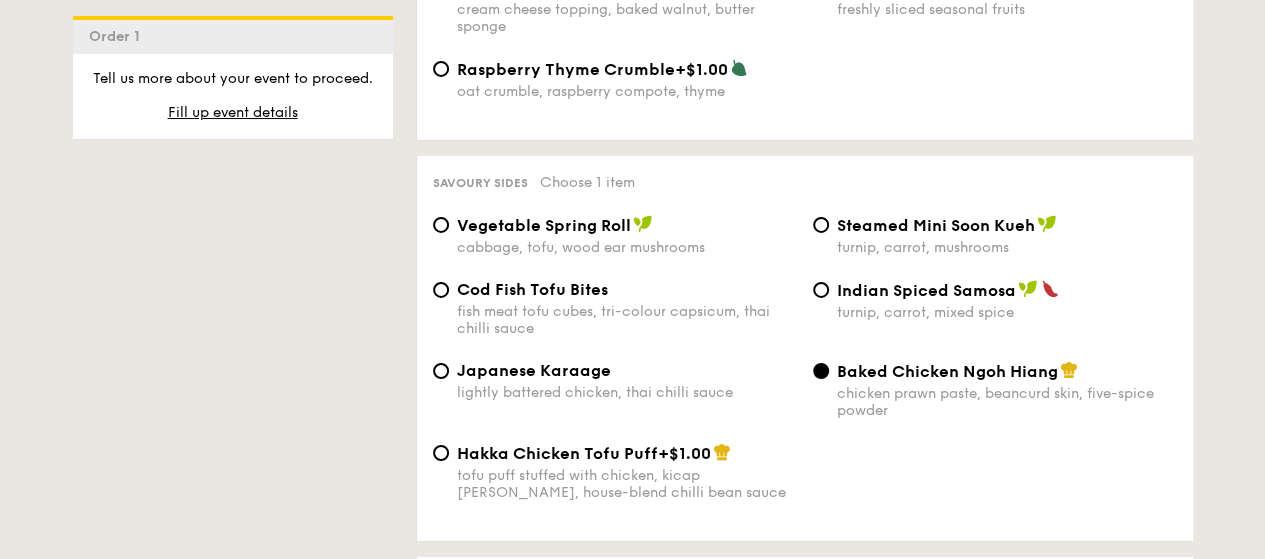 scroll, scrollTop: 3400, scrollLeft: 0, axis: vertical 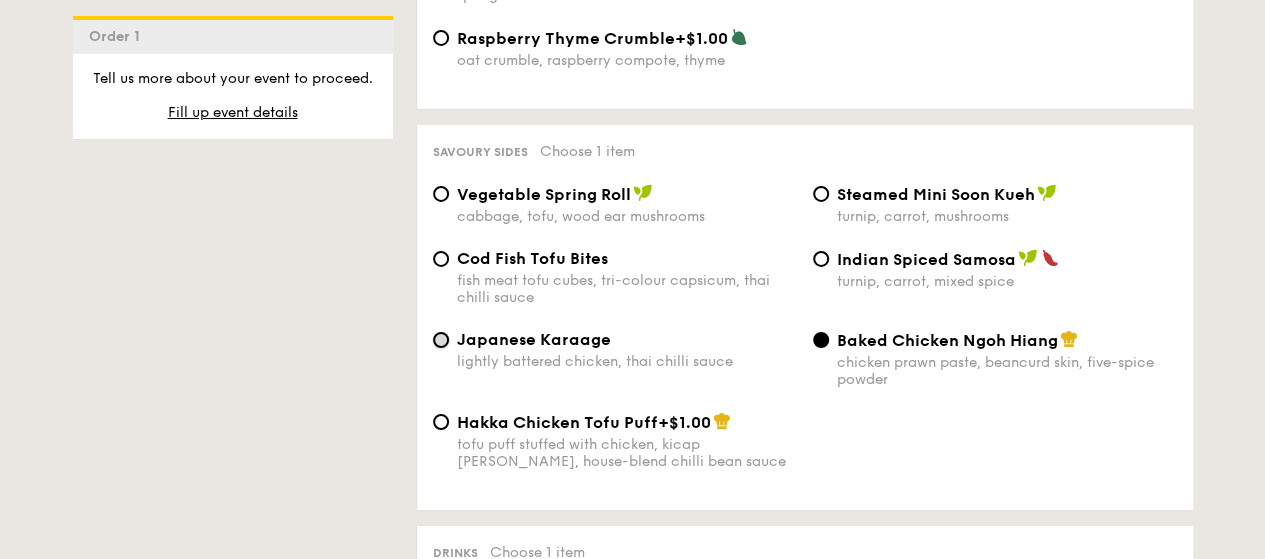 click on "Japanese Karaage lightly battered chicken, thai chilli sauce" at bounding box center [441, 340] 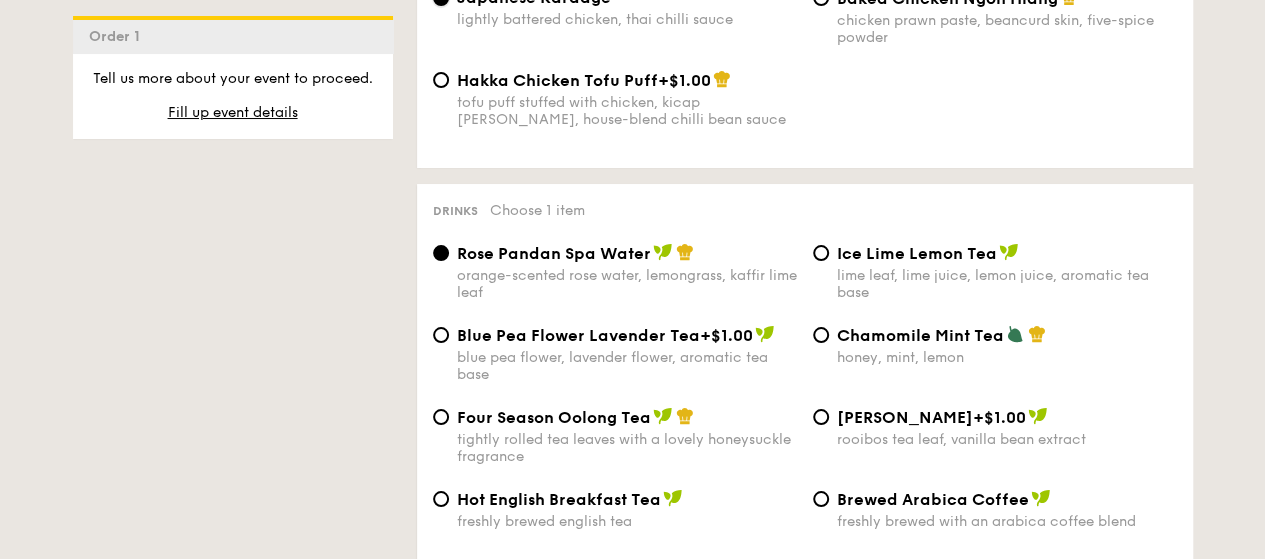 scroll, scrollTop: 3800, scrollLeft: 0, axis: vertical 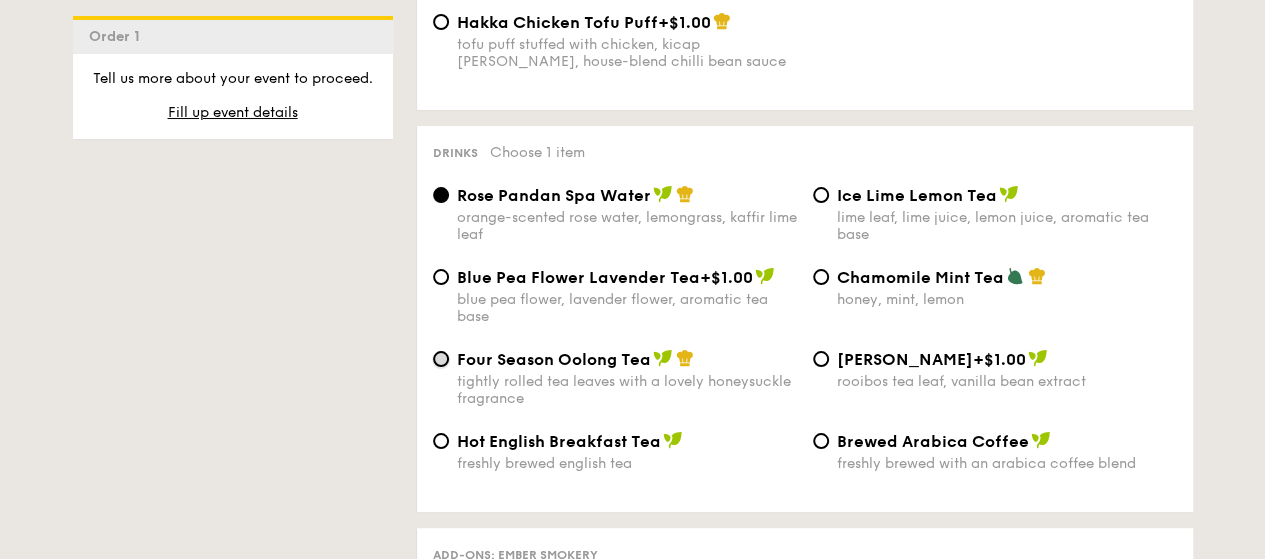 click on "Four Season Oolong Tea tightly rolled tea leaves with a lovely honeysuckle fragrance" at bounding box center (441, 359) 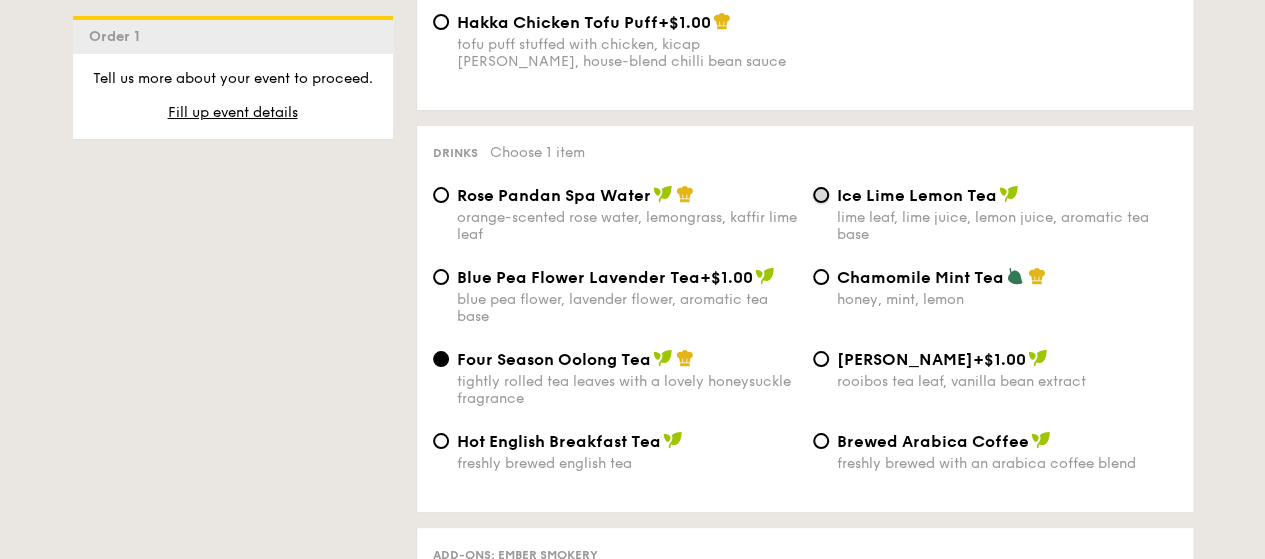 click on "Ice Lime Lemon Tea lime leaf, lime juice, lemon juice, aromatic tea base" at bounding box center [821, 195] 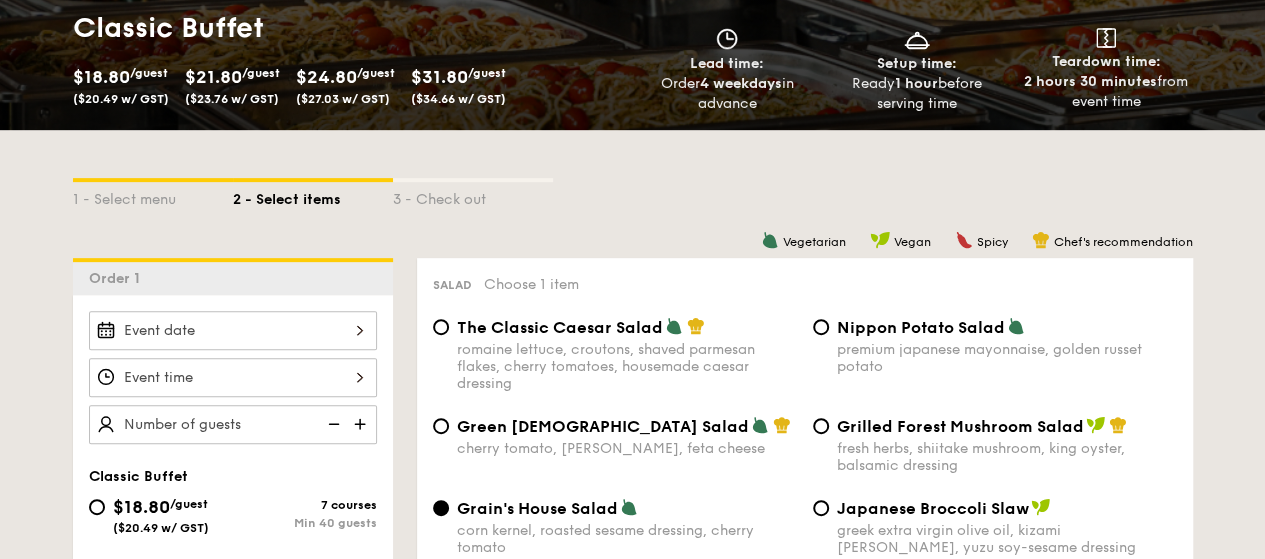 scroll, scrollTop: 300, scrollLeft: 0, axis: vertical 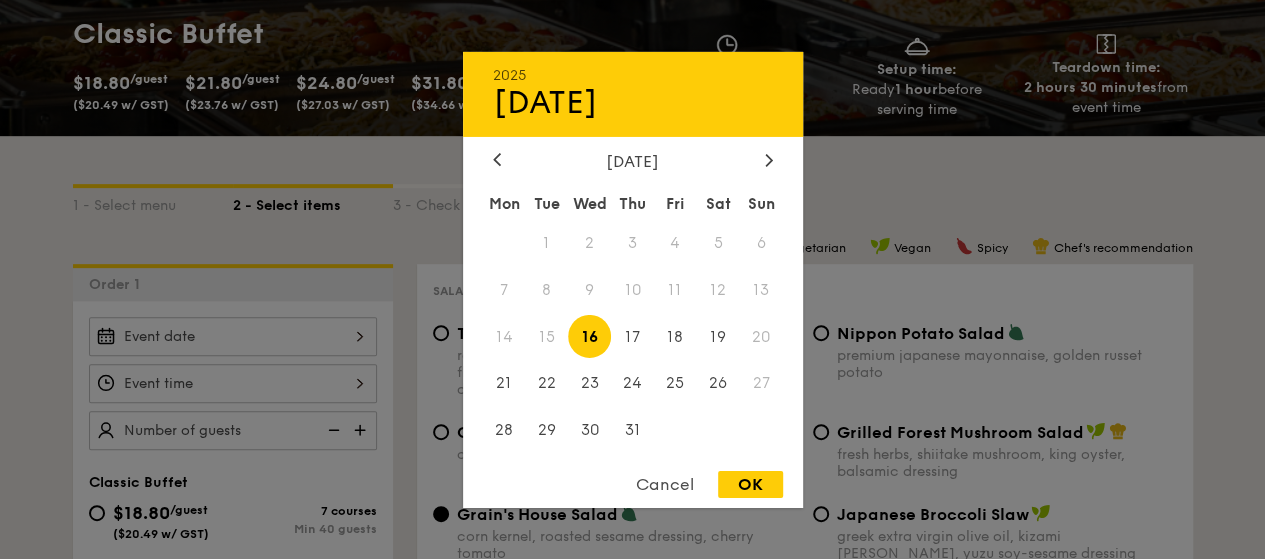 click on "2025   [DATE] [DATE] Tue Wed Thu Fri Sat Sun   1 2 3 4 5 6 7 8 9 10 11 12 13 14 15 16 17 18 19 20 21 22 23 24 25 26 27 28 29 30 31     Cancel   OK" at bounding box center [233, 336] 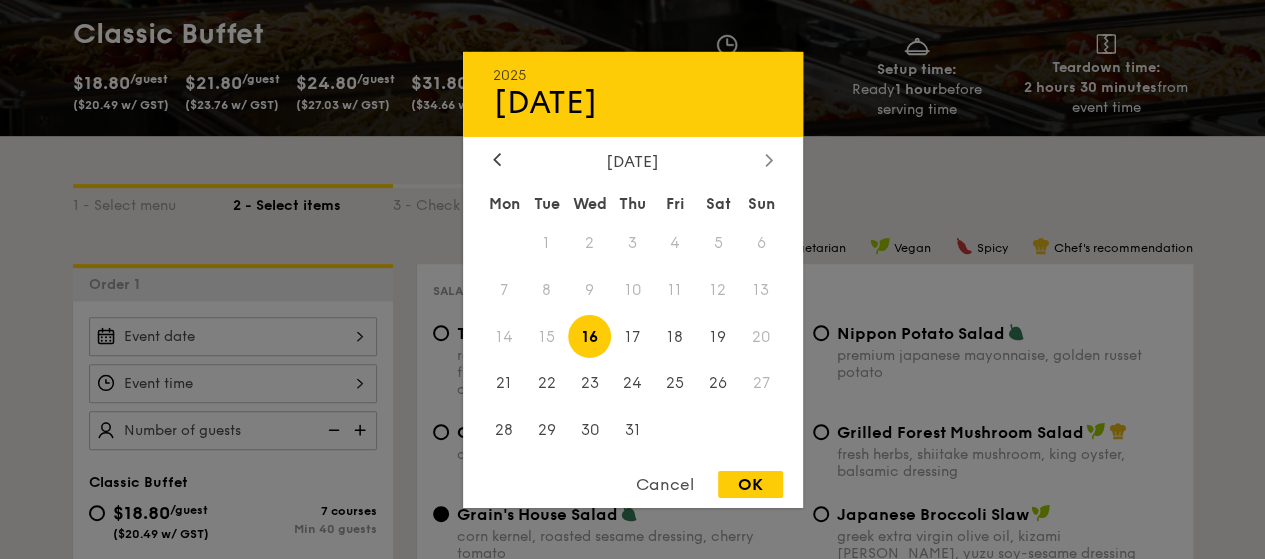 click 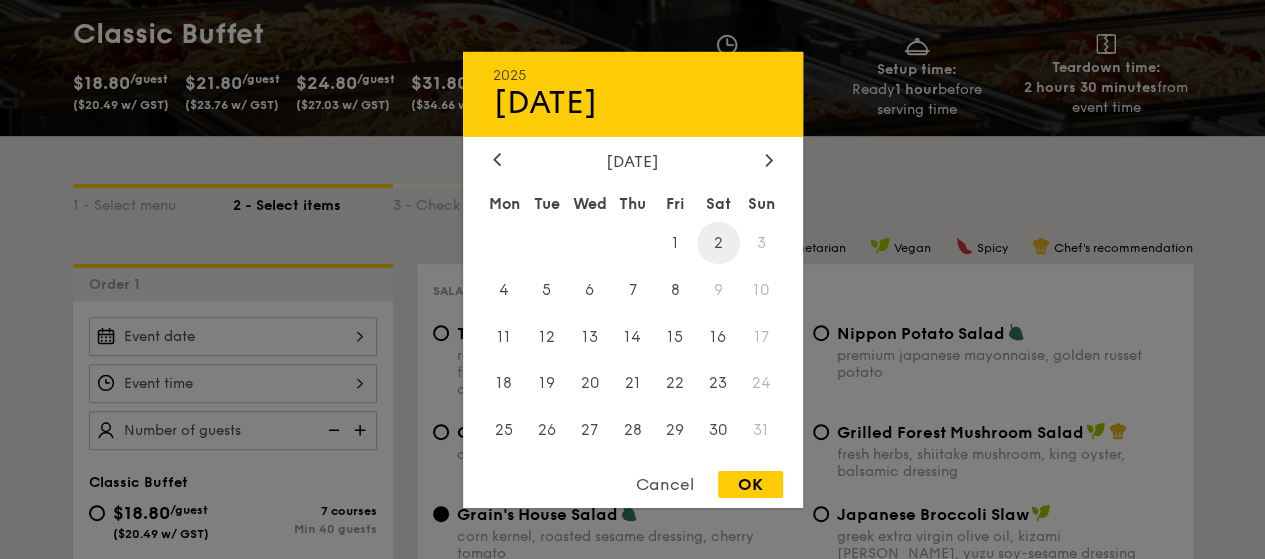 click on "2" at bounding box center [718, 242] 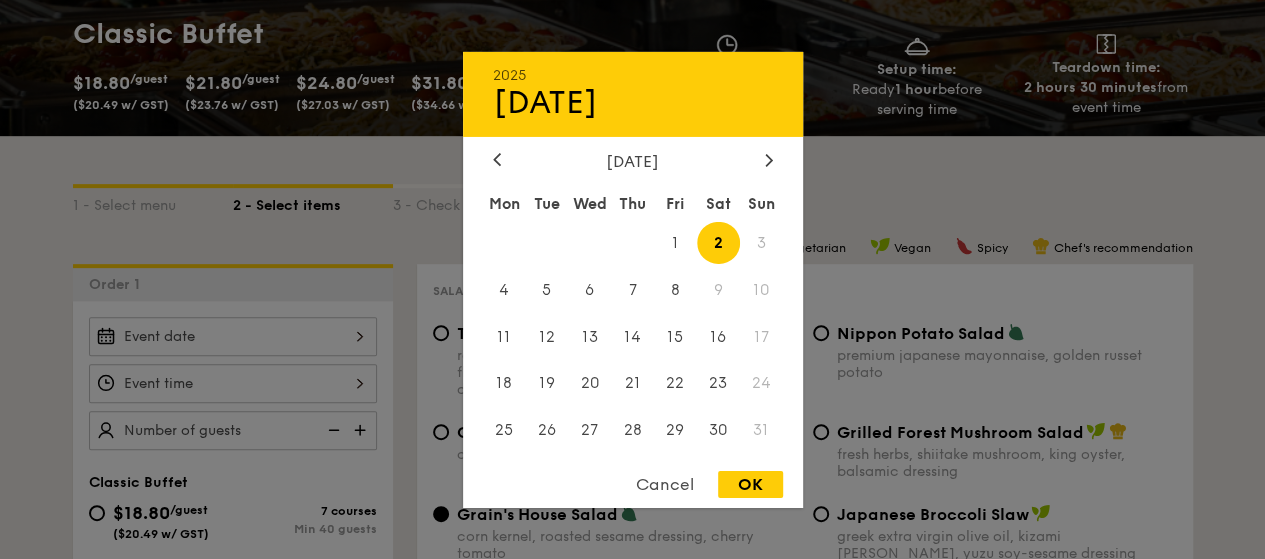 click on "OK" at bounding box center (750, 484) 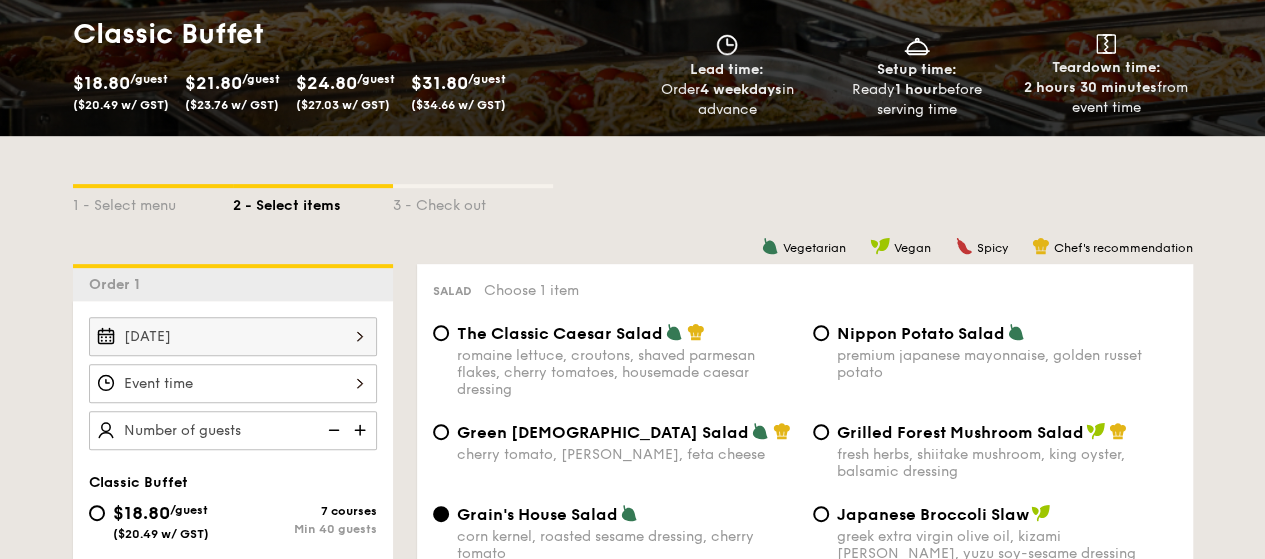 click at bounding box center (233, 383) 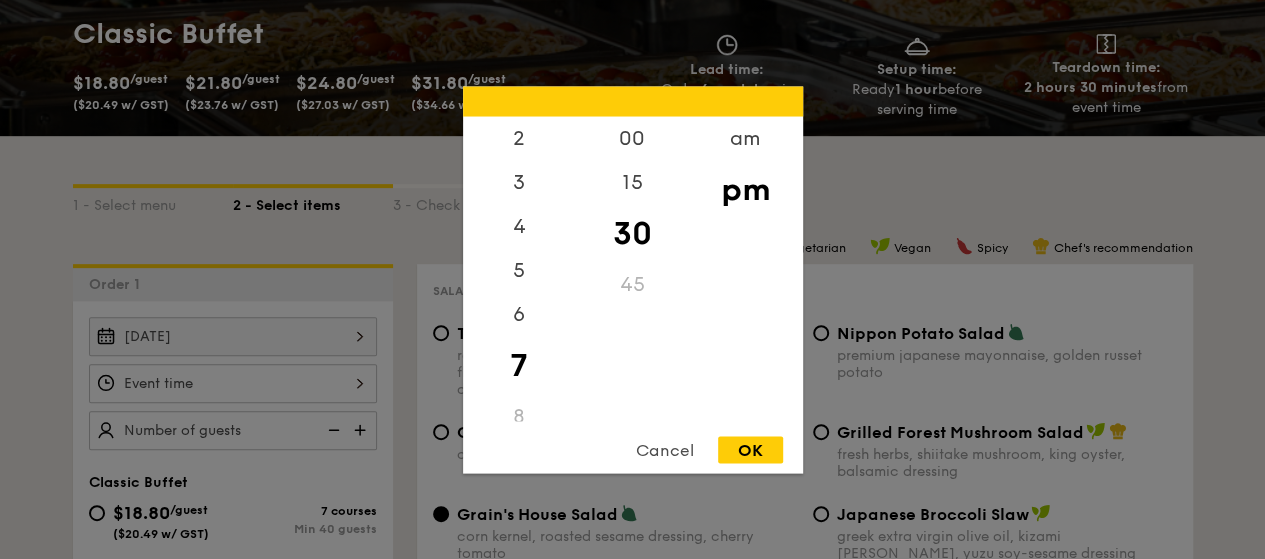 scroll, scrollTop: 236, scrollLeft: 0, axis: vertical 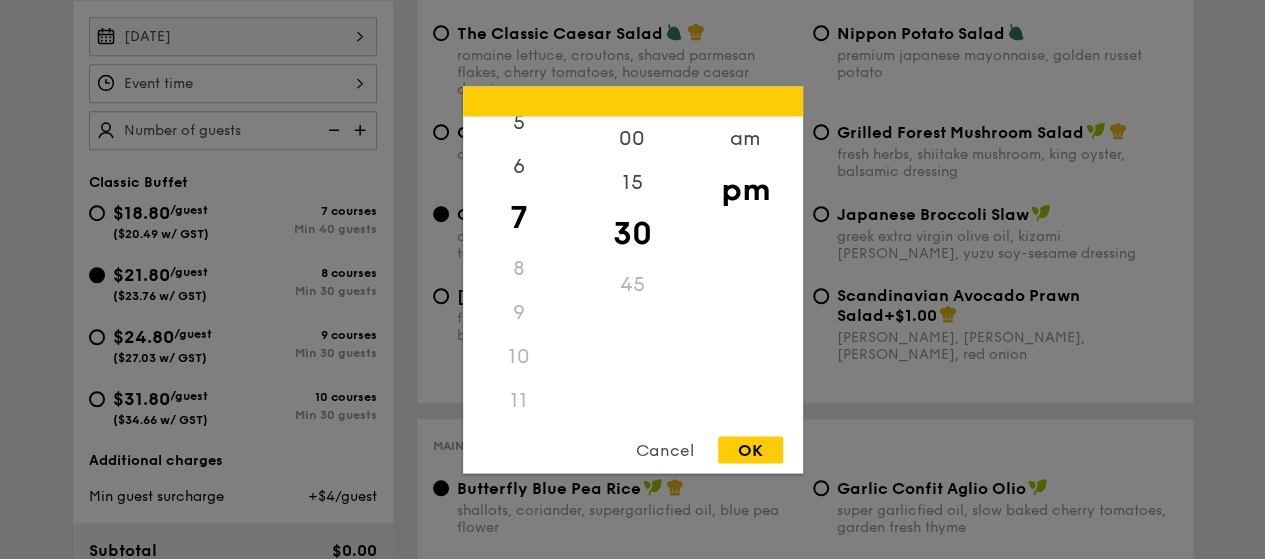 click on "11" at bounding box center (519, 400) 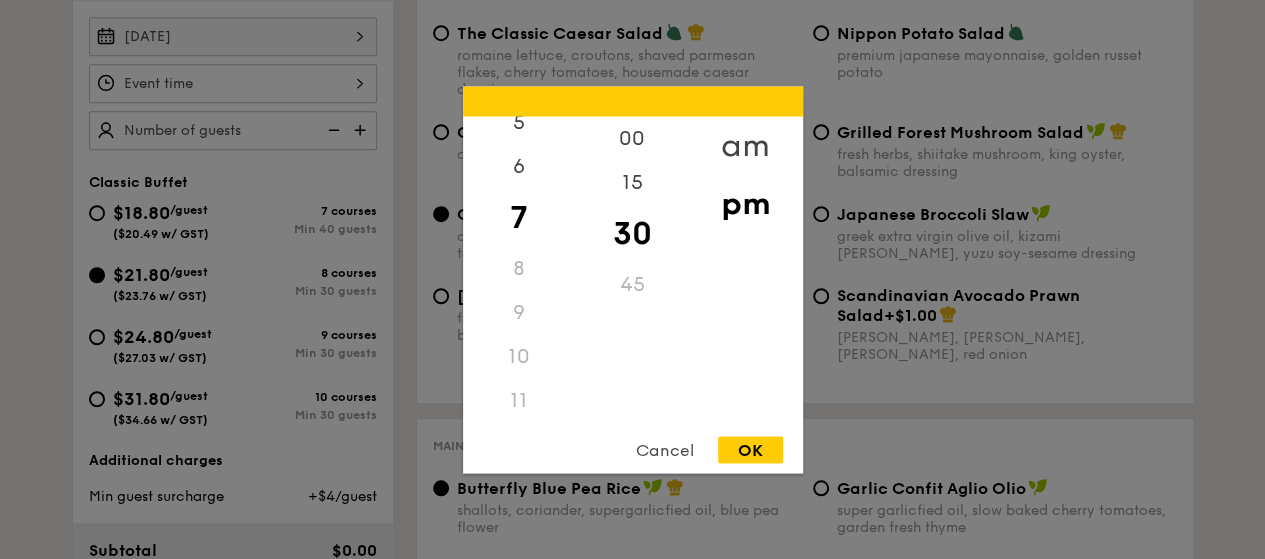 click on "am" at bounding box center [745, 145] 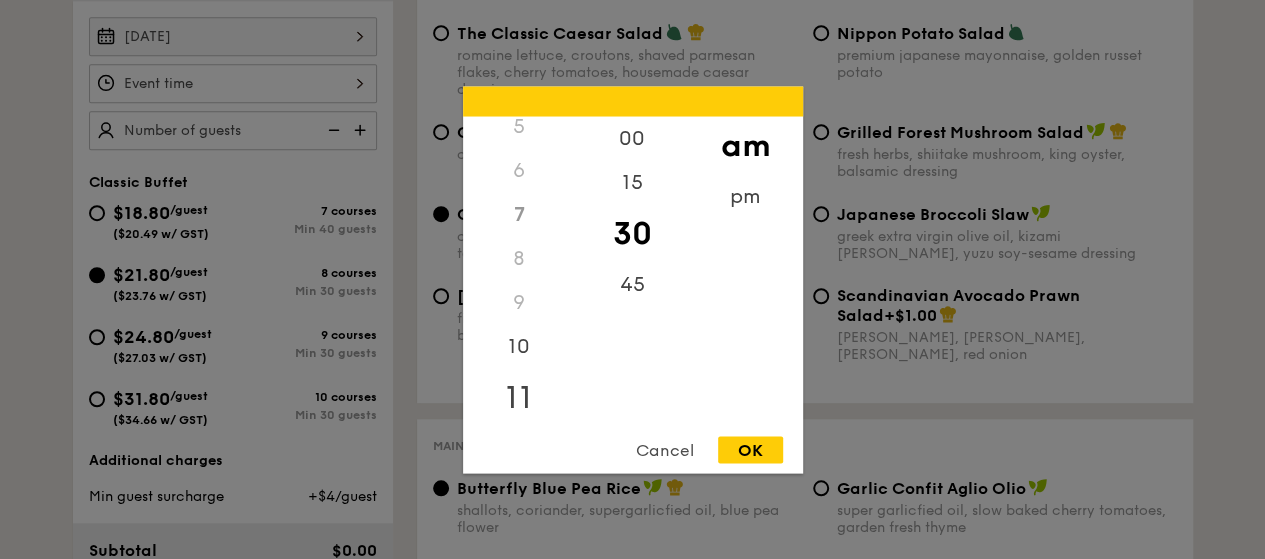 scroll, scrollTop: 236, scrollLeft: 0, axis: vertical 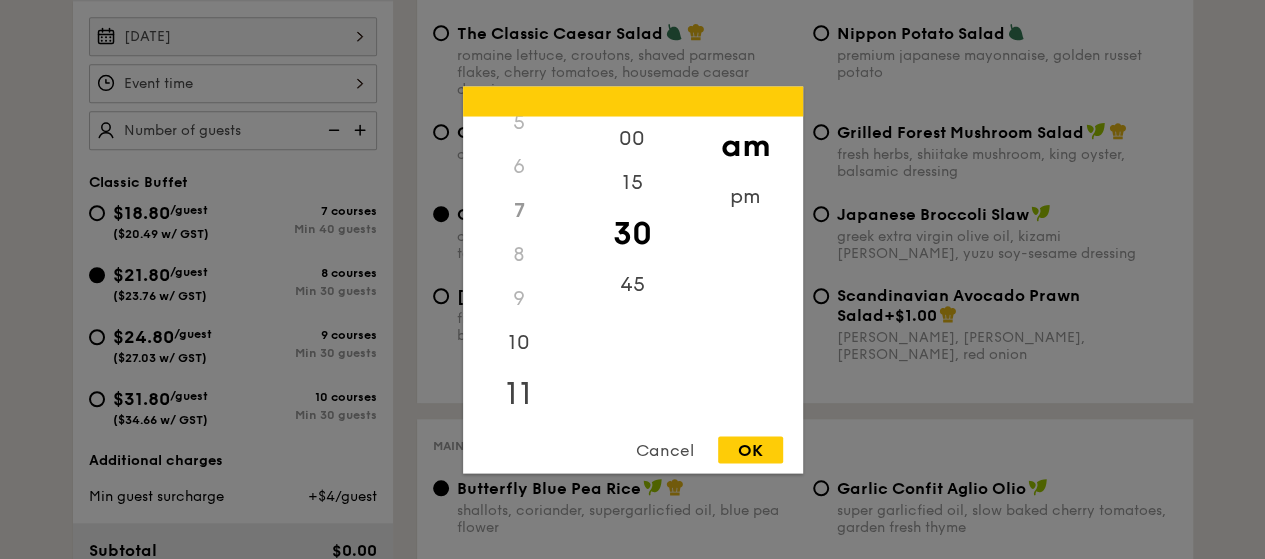 click on "11" at bounding box center [519, 393] 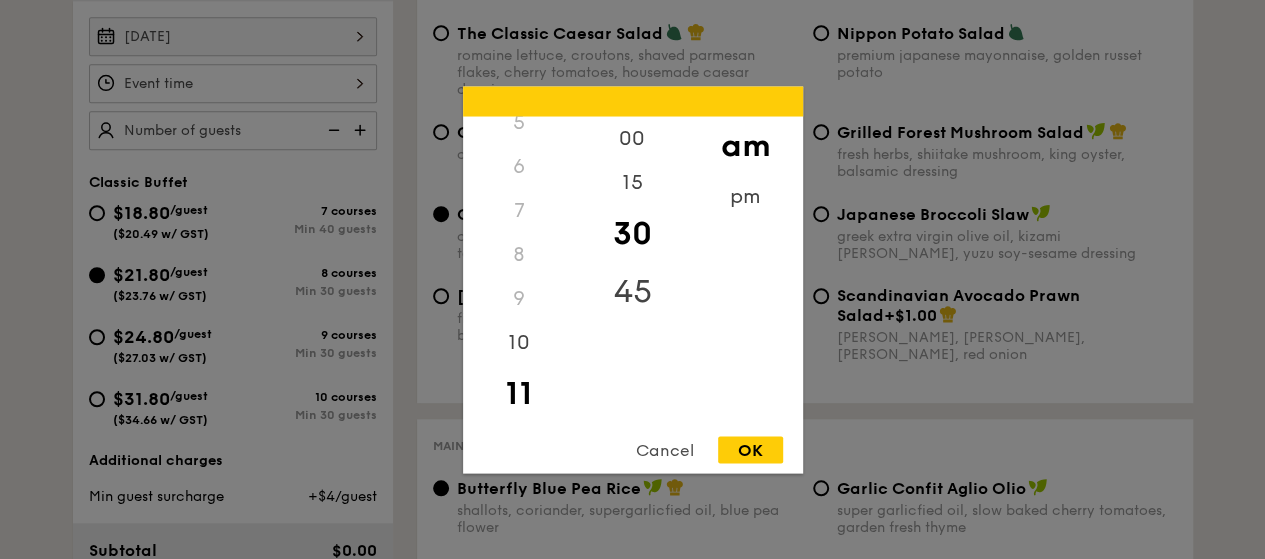 click on "45" at bounding box center [632, 291] 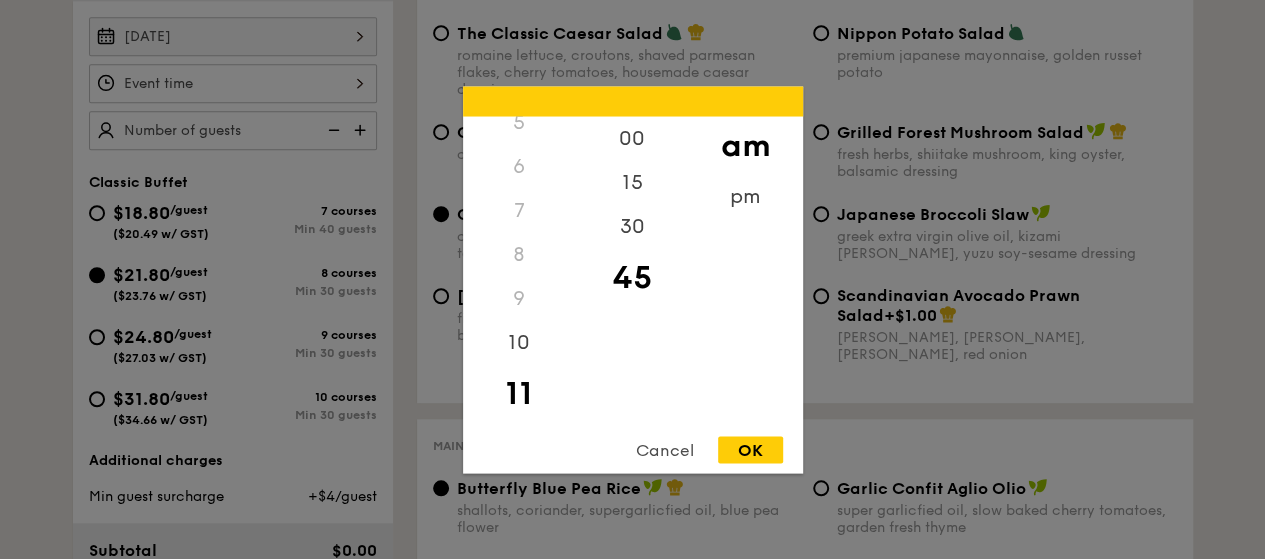 click on "OK" at bounding box center [750, 449] 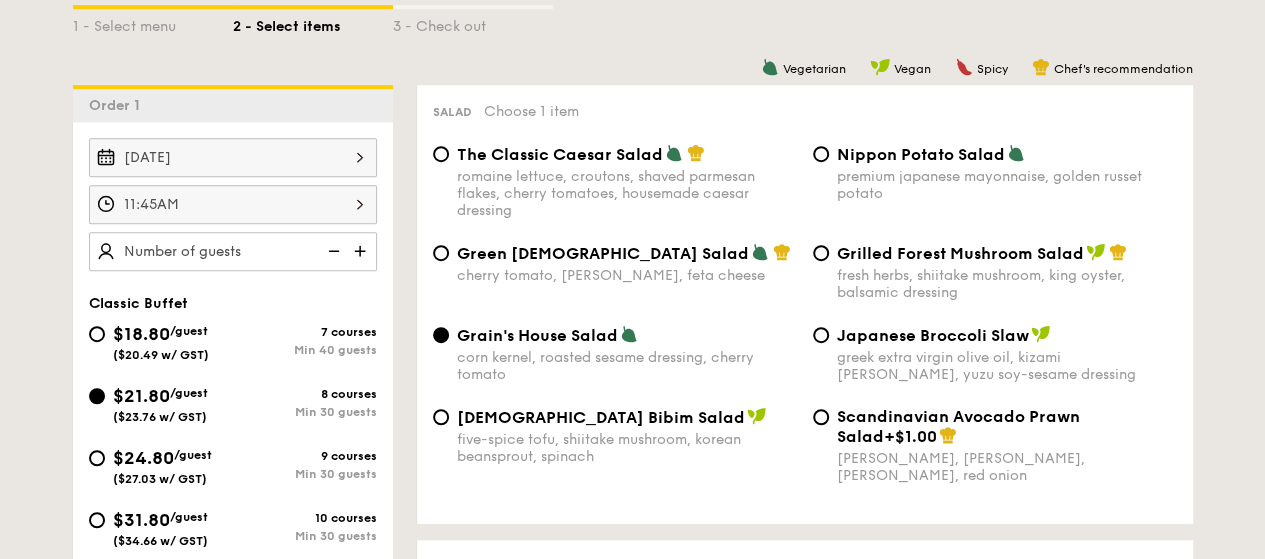 scroll, scrollTop: 300, scrollLeft: 0, axis: vertical 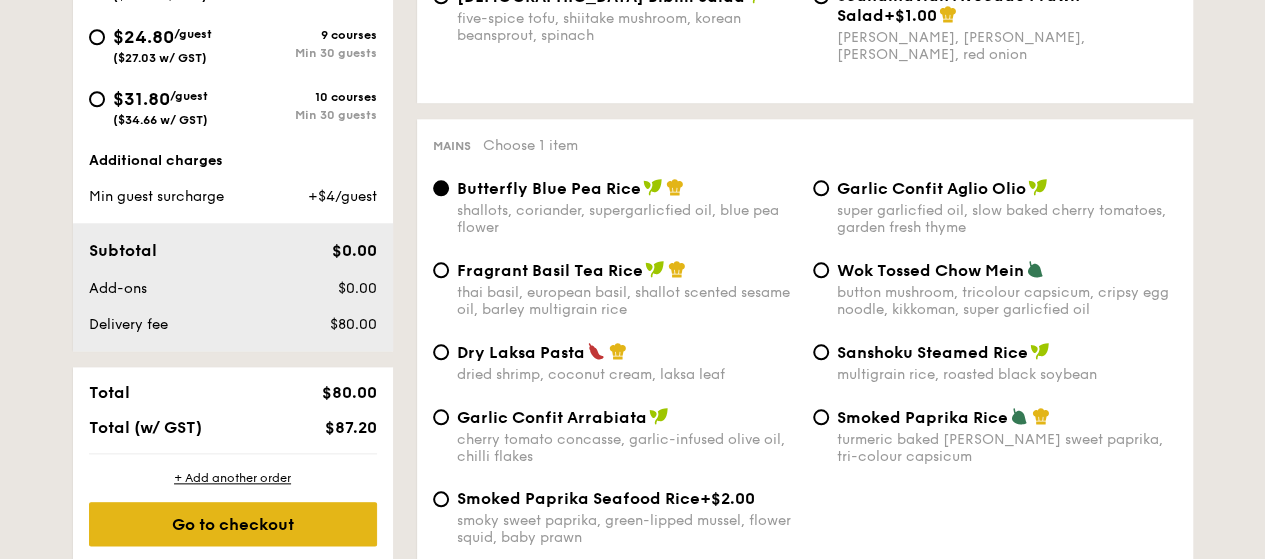 type on "50 guests" 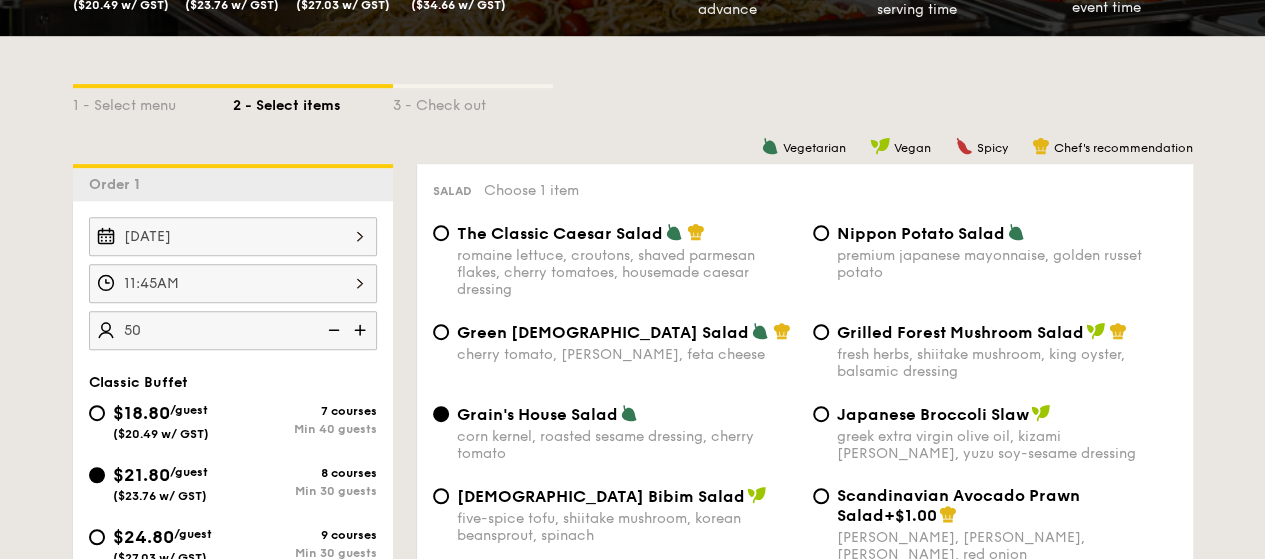 scroll, scrollTop: 500, scrollLeft: 0, axis: vertical 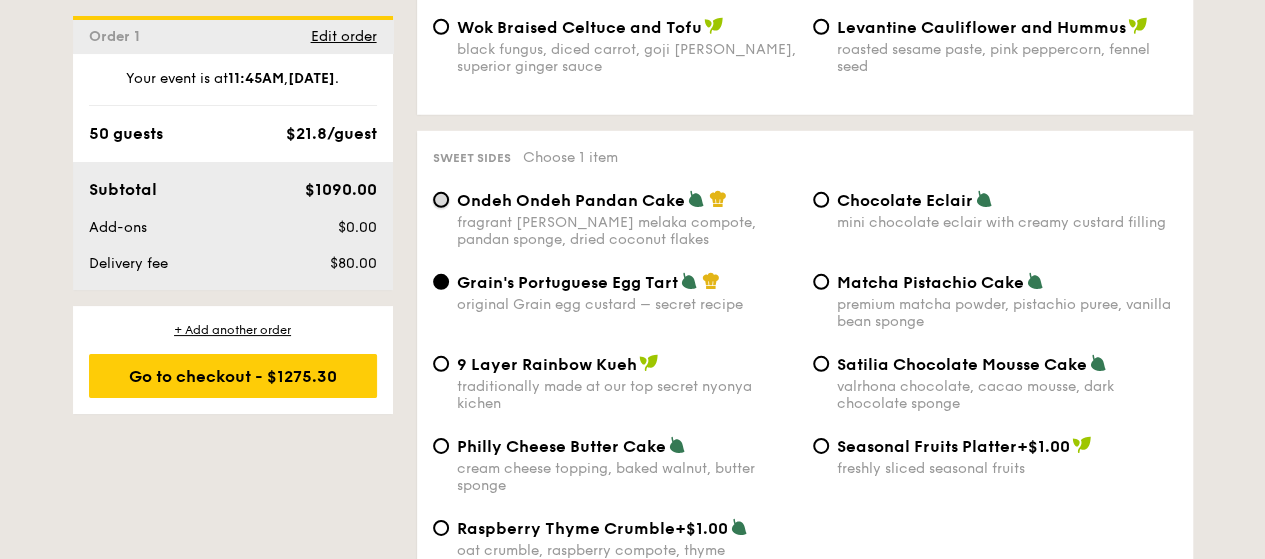 click on "Ondeh Ondeh Pandan Cake fragrant [PERSON_NAME] melaka compote, pandan sponge, dried coconut flakes" at bounding box center [441, 200] 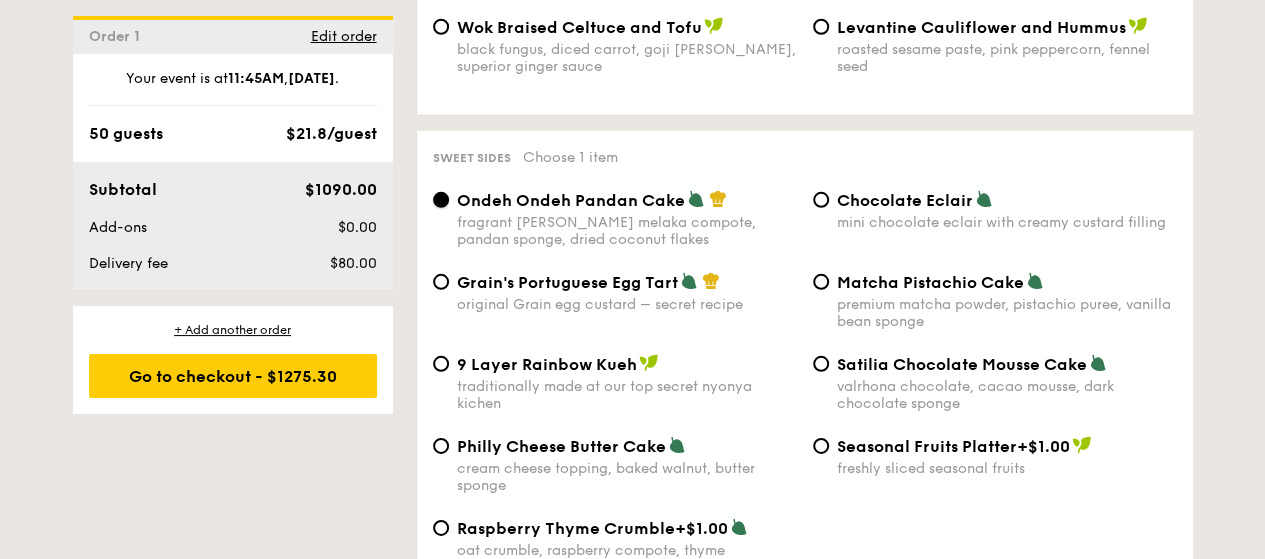 scroll, scrollTop: 3010, scrollLeft: 0, axis: vertical 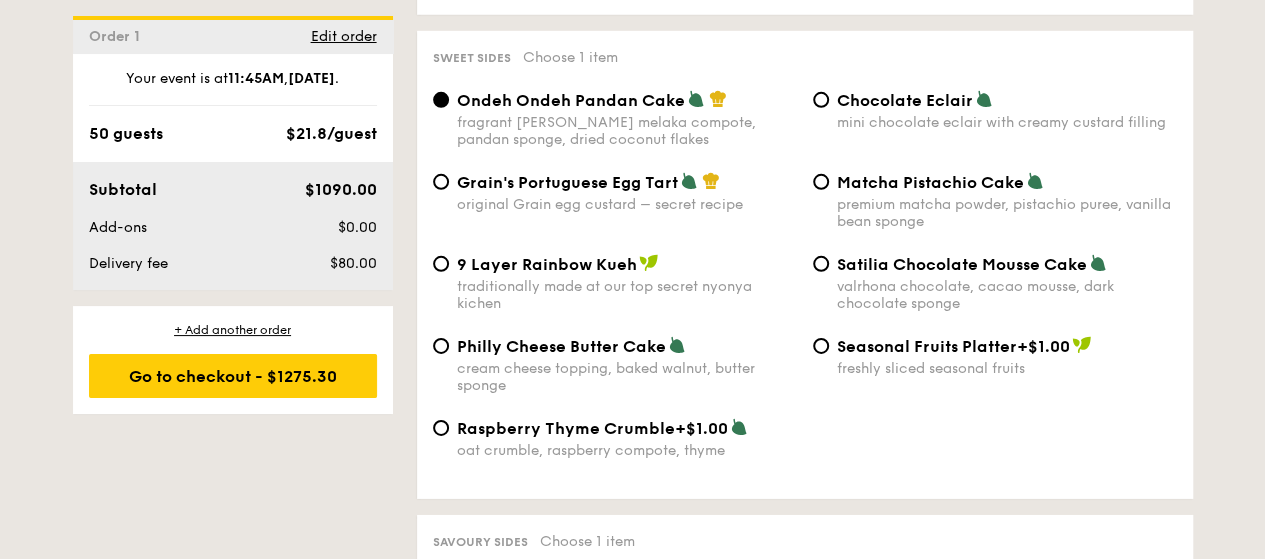 click on "9 Layer Rainbow Kueh traditionally made at our top secret nyonya kichen" at bounding box center (615, 283) 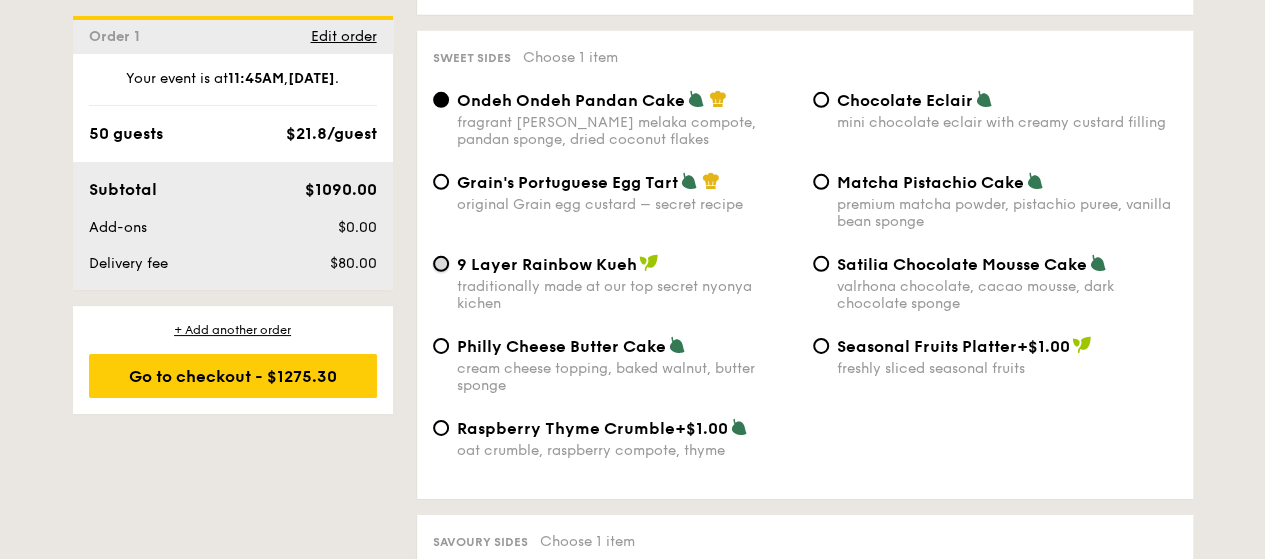 click on "9 Layer Rainbow Kueh traditionally made at our top secret nyonya kichen" at bounding box center (441, 264) 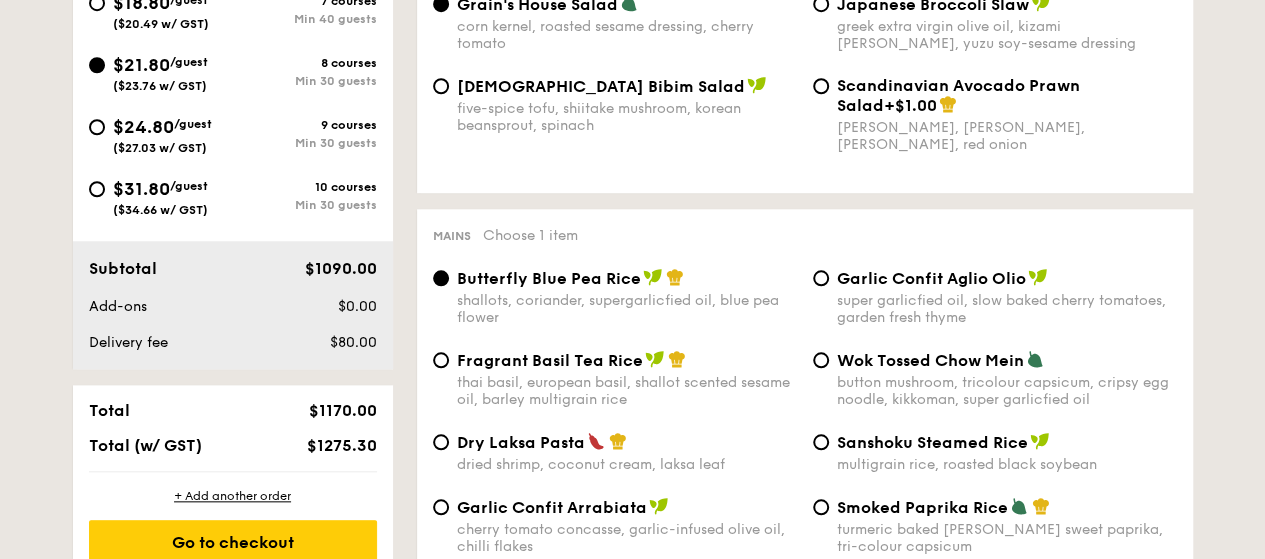 scroll, scrollTop: 710, scrollLeft: 0, axis: vertical 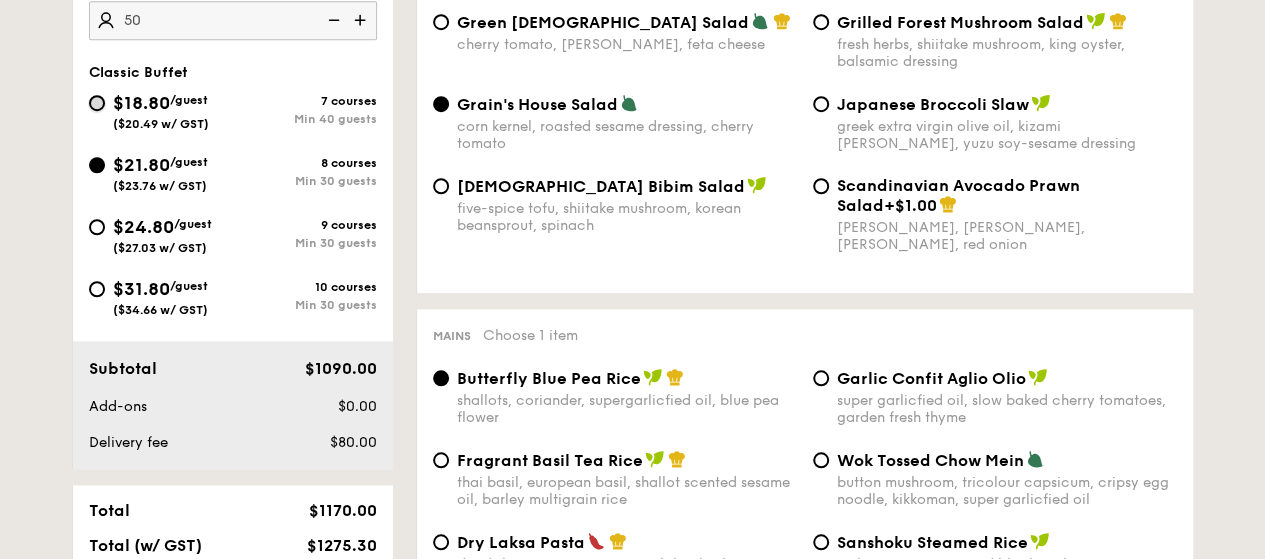 click on "$18.80
/guest
($20.49 w/ GST)
7 courses
Min 40 guests" at bounding box center (97, 103) 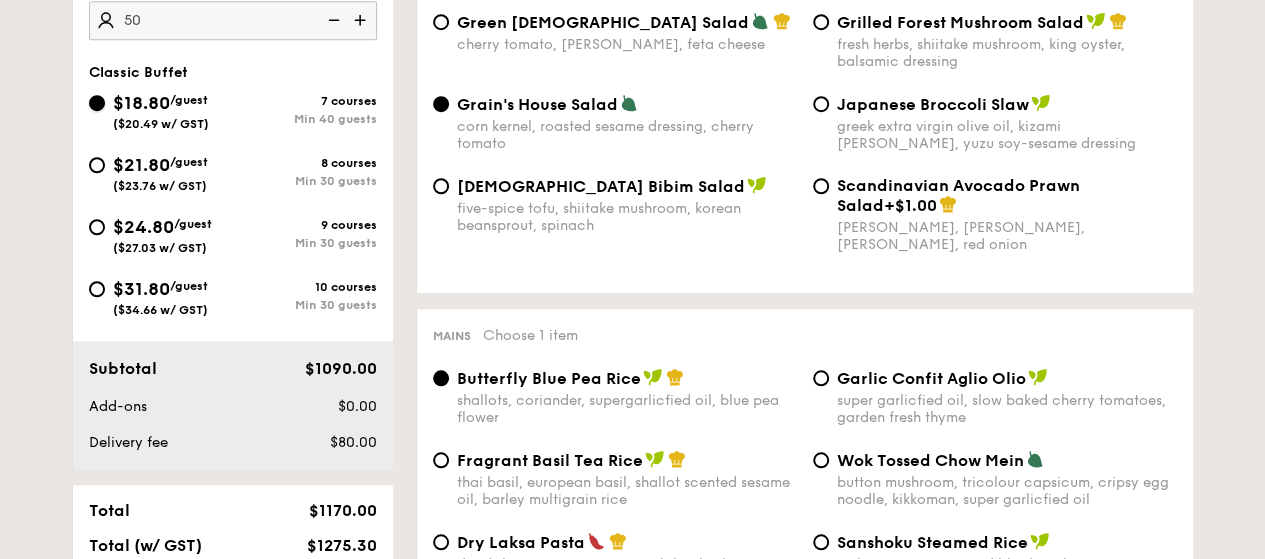 radio on "true" 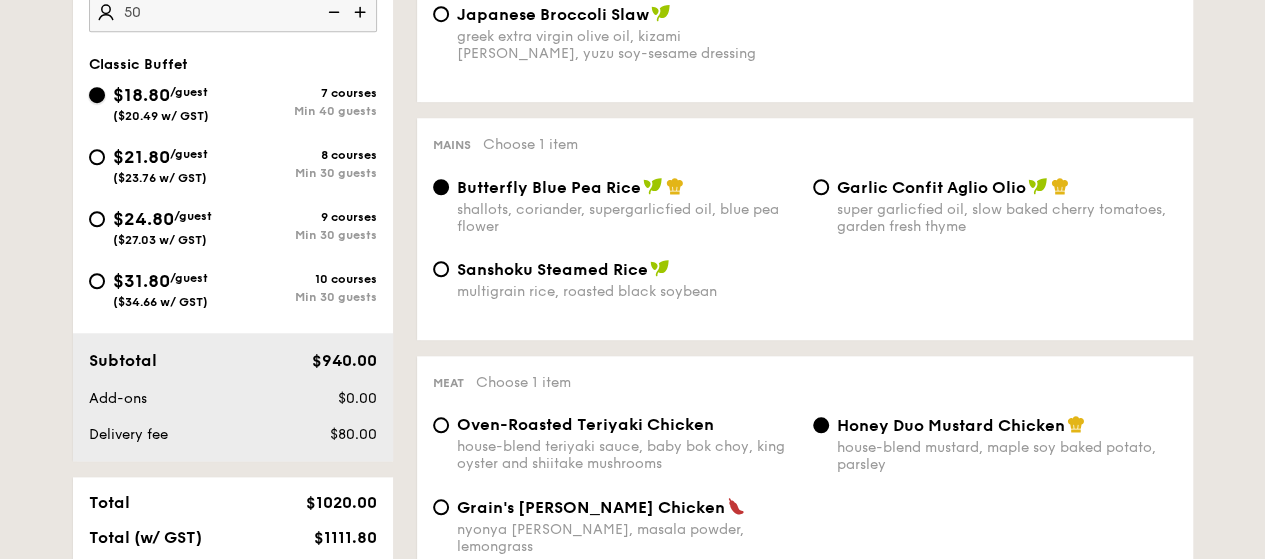 scroll, scrollTop: 610, scrollLeft: 0, axis: vertical 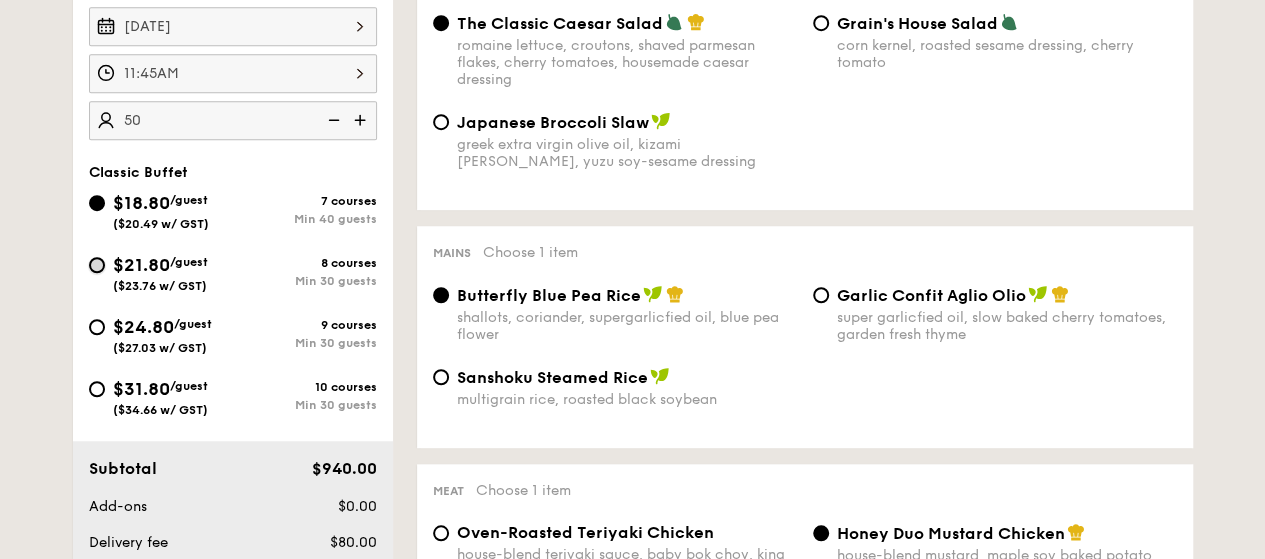 click on "$21.80
/guest
($23.76 w/ GST)
8 courses
Min 30 guests" at bounding box center (97, 265) 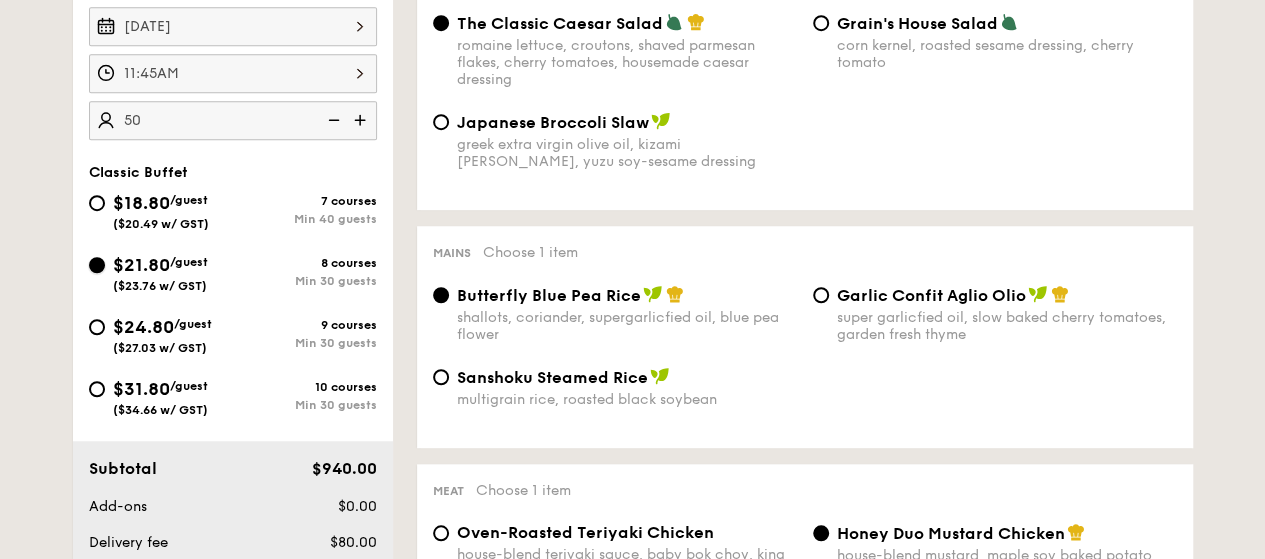 radio on "true" 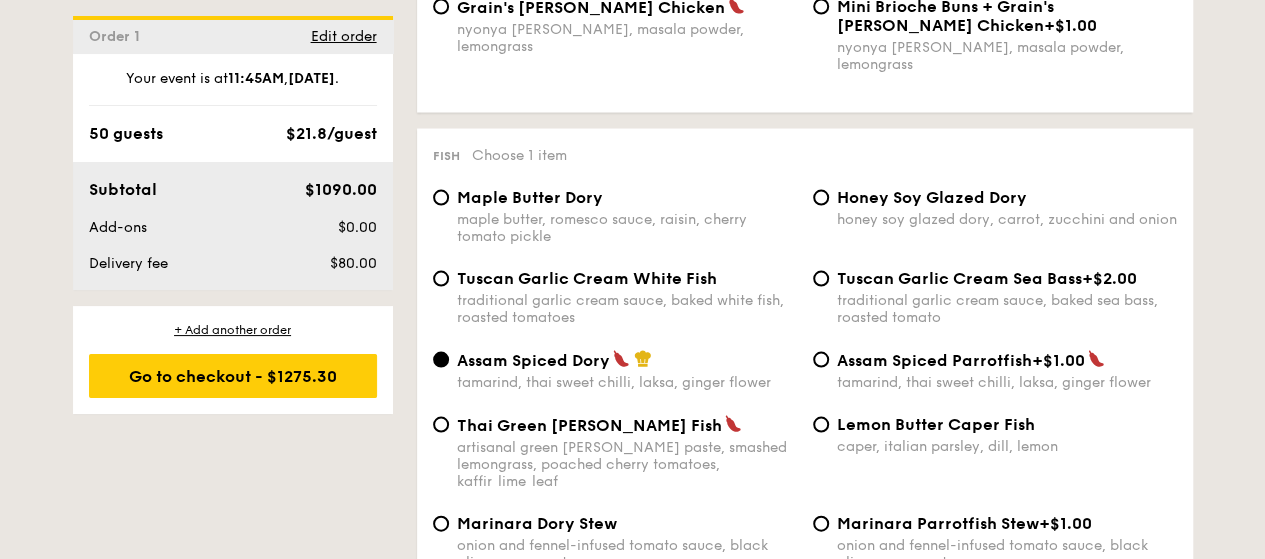 scroll, scrollTop: 2010, scrollLeft: 0, axis: vertical 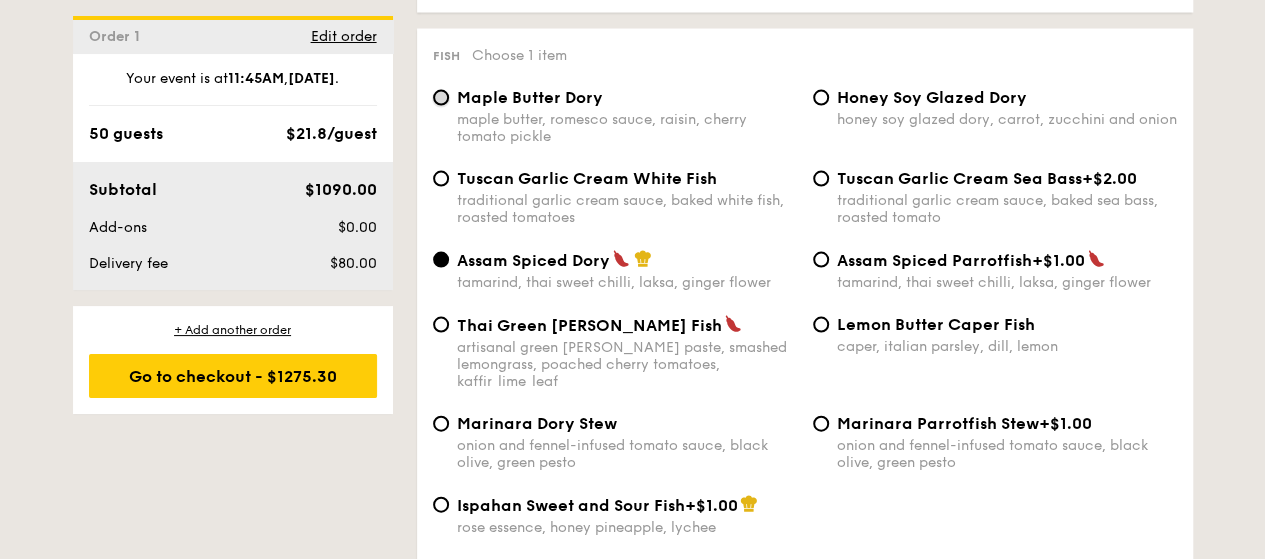 click on "Maple Butter Dory maple butter, romesco sauce, raisin, cherry tomato pickle" at bounding box center (441, 98) 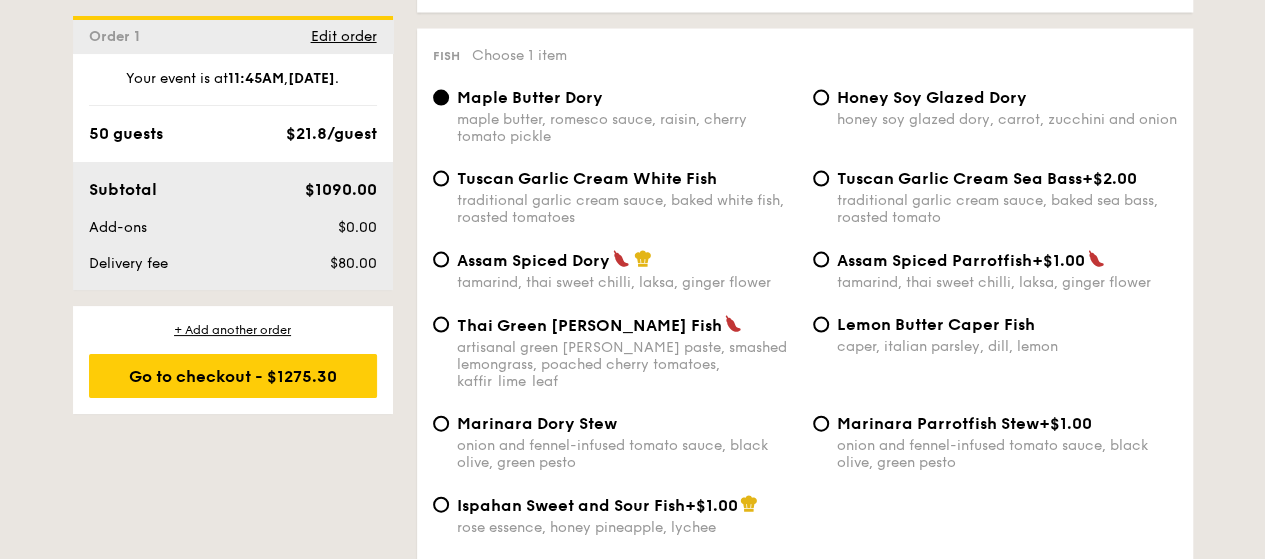 click on "Honey Soy Glazed Dory honey soy glazed dory, carrot, zucchini and onion" at bounding box center [995, 108] 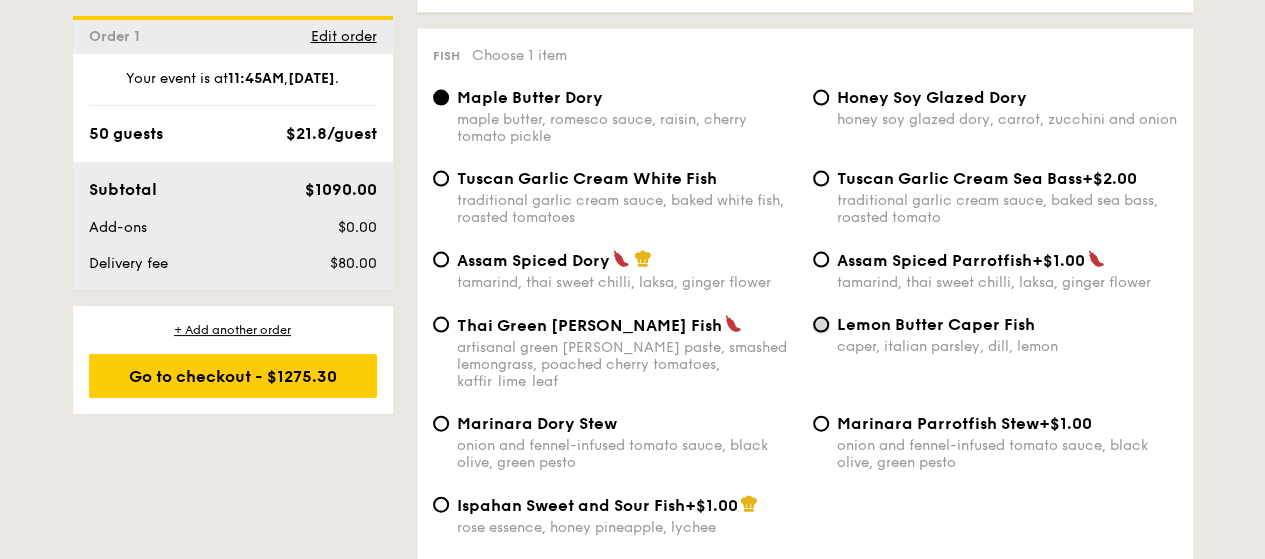 click on "Lemon Butter Caper Fish caper, italian parsley, dill, lemon" at bounding box center [821, 325] 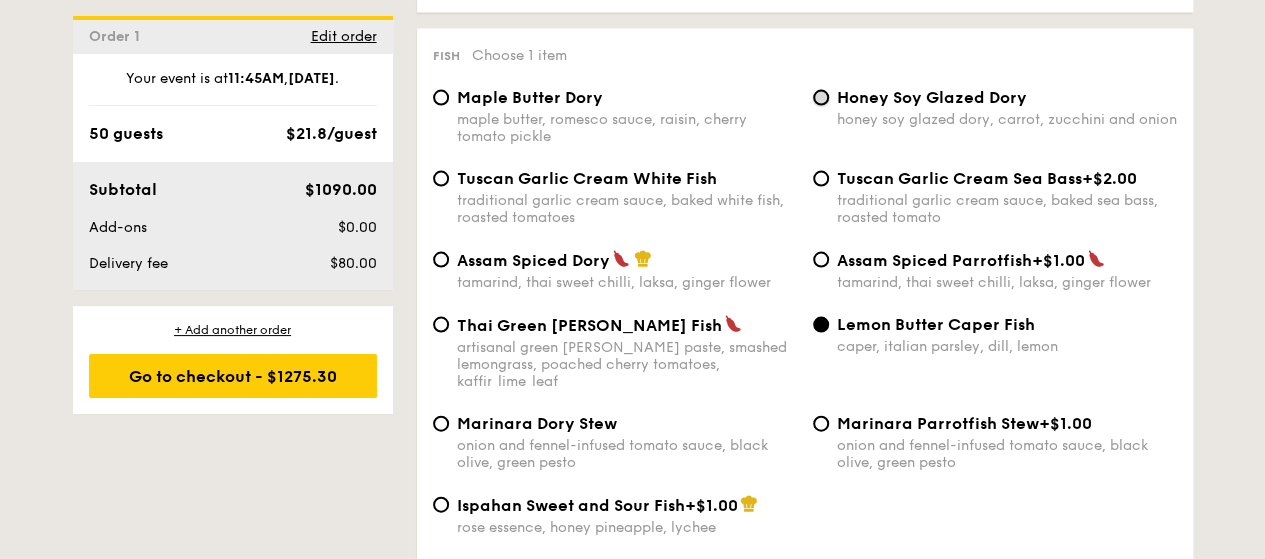 click on "Honey Soy Glazed Dory honey soy glazed dory, carrot, zucchini and onion" at bounding box center [821, 98] 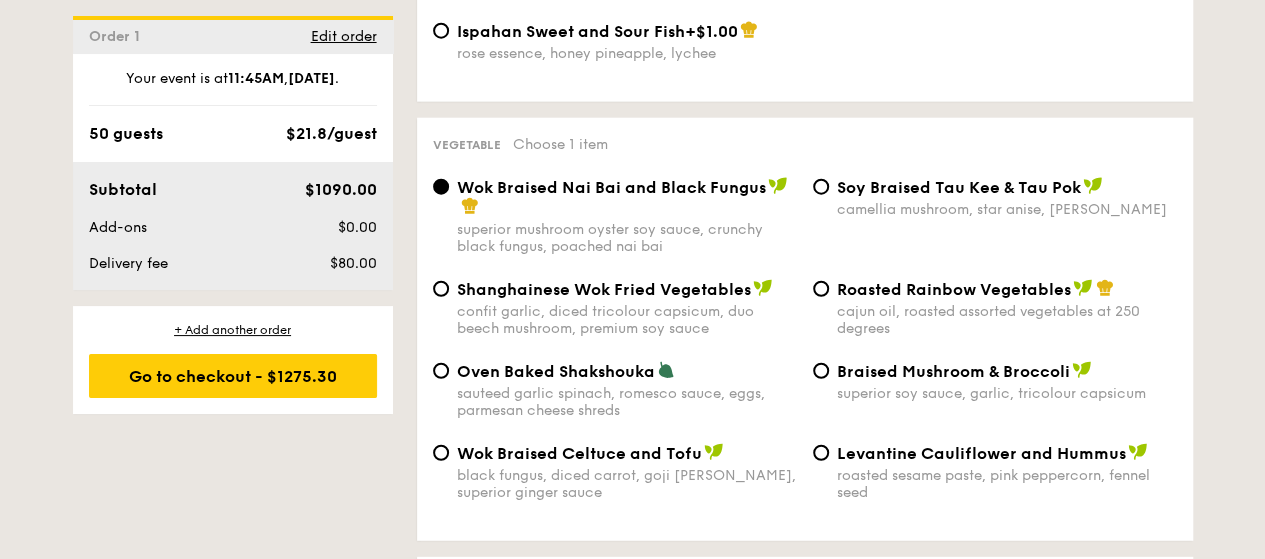 scroll, scrollTop: 2510, scrollLeft: 0, axis: vertical 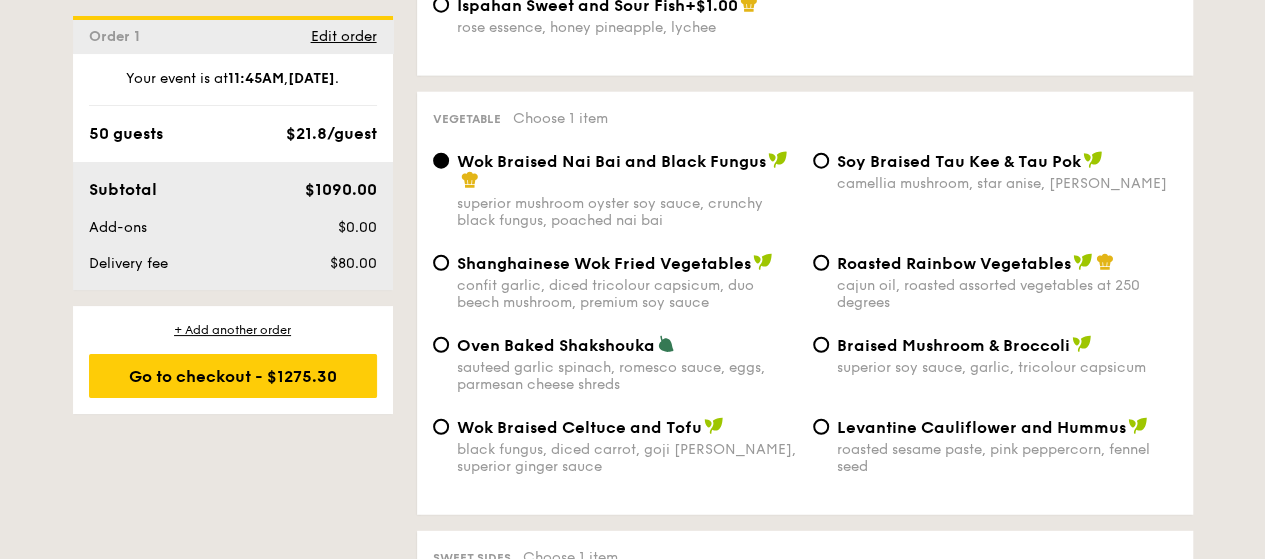 click on "Braised Mushroom & Broccoli superior soy sauce, garlic, tricolour capsicum" at bounding box center (995, 355) 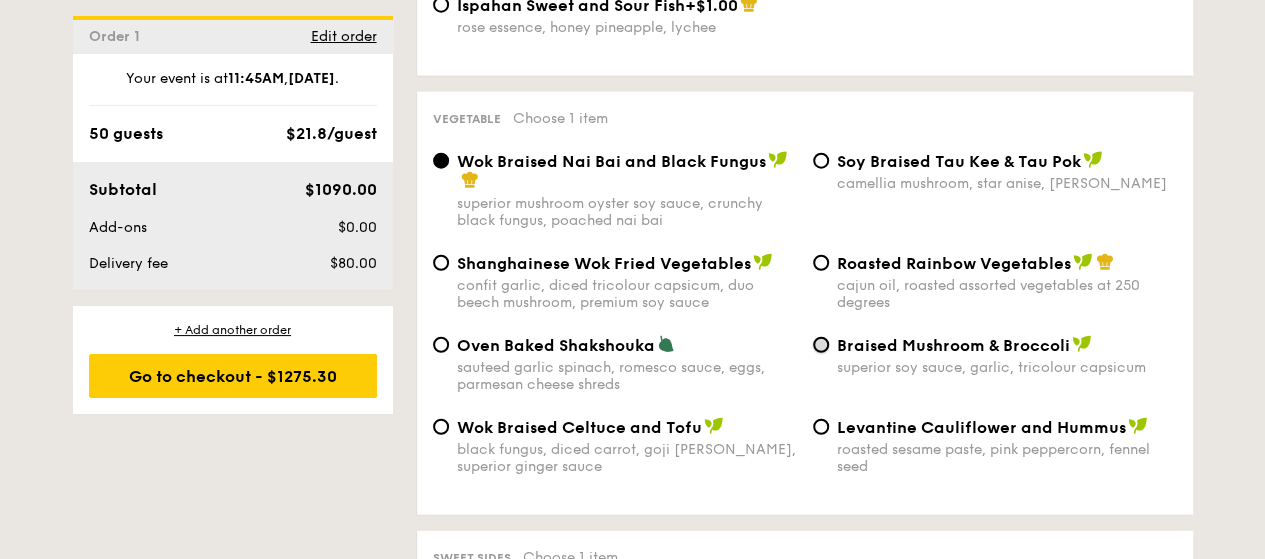 click on "Braised Mushroom & Broccoli superior soy sauce, garlic, tricolour capsicum" at bounding box center [821, 345] 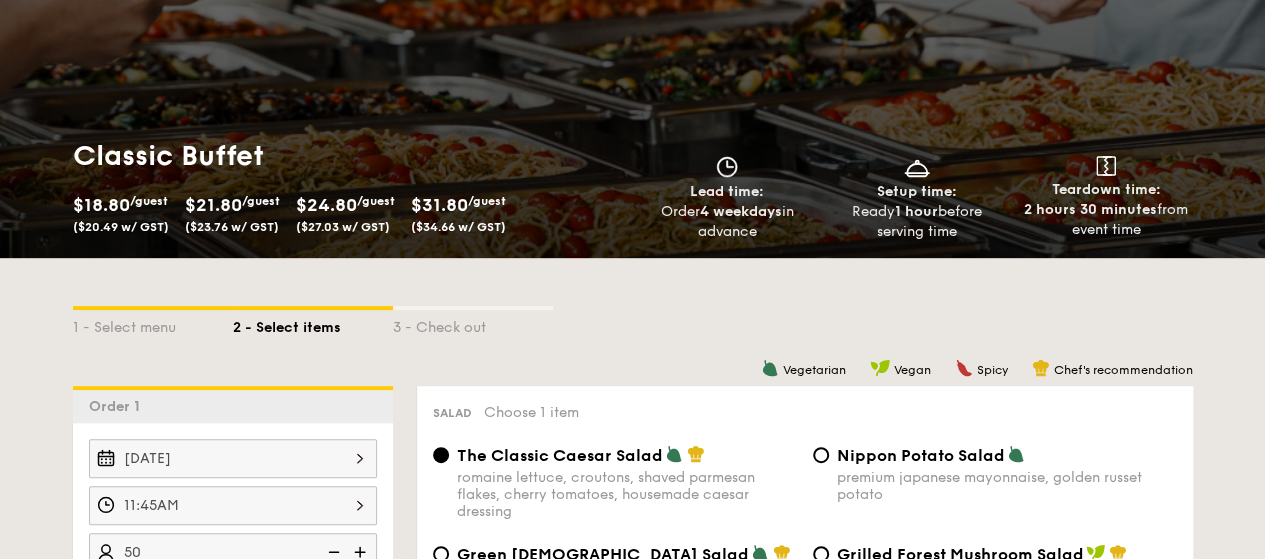 scroll, scrollTop: 0, scrollLeft: 0, axis: both 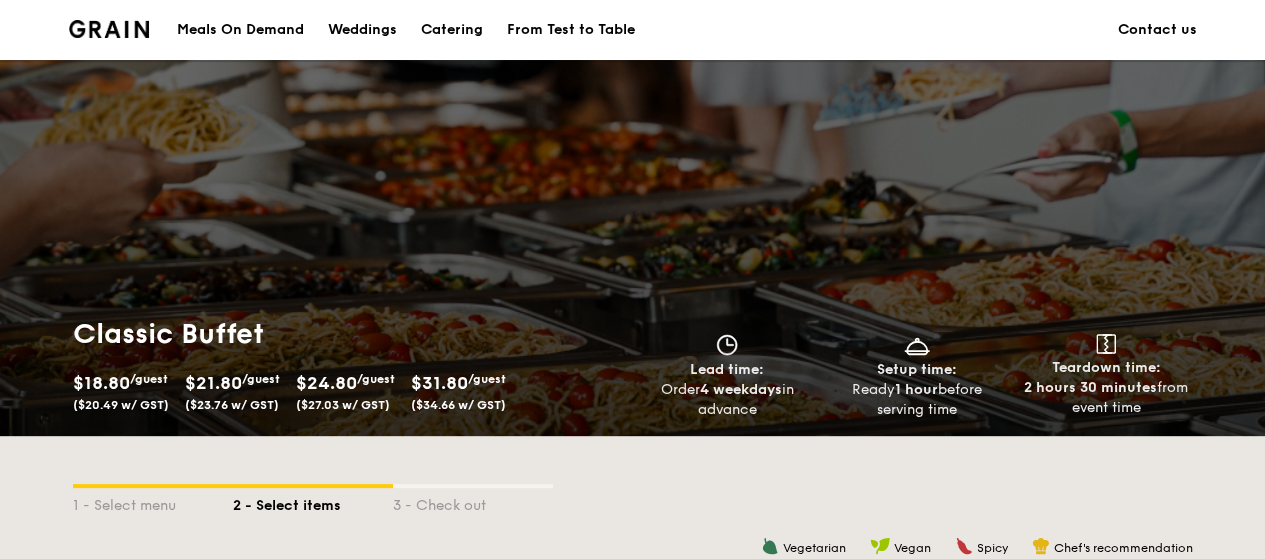 click on "Catering" at bounding box center (452, 30) 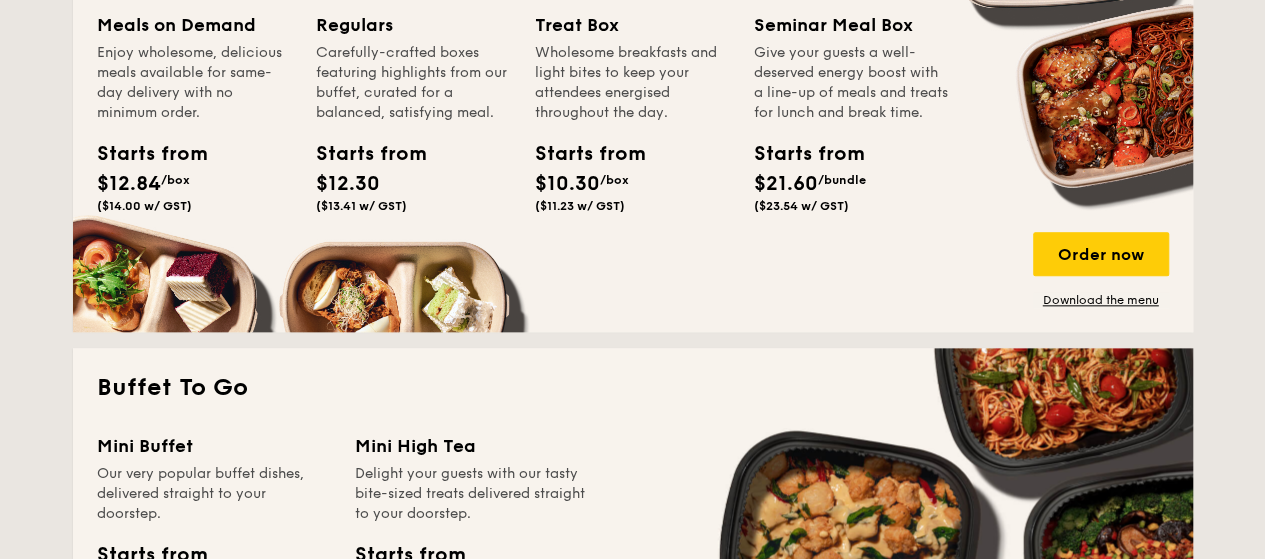 scroll, scrollTop: 900, scrollLeft: 0, axis: vertical 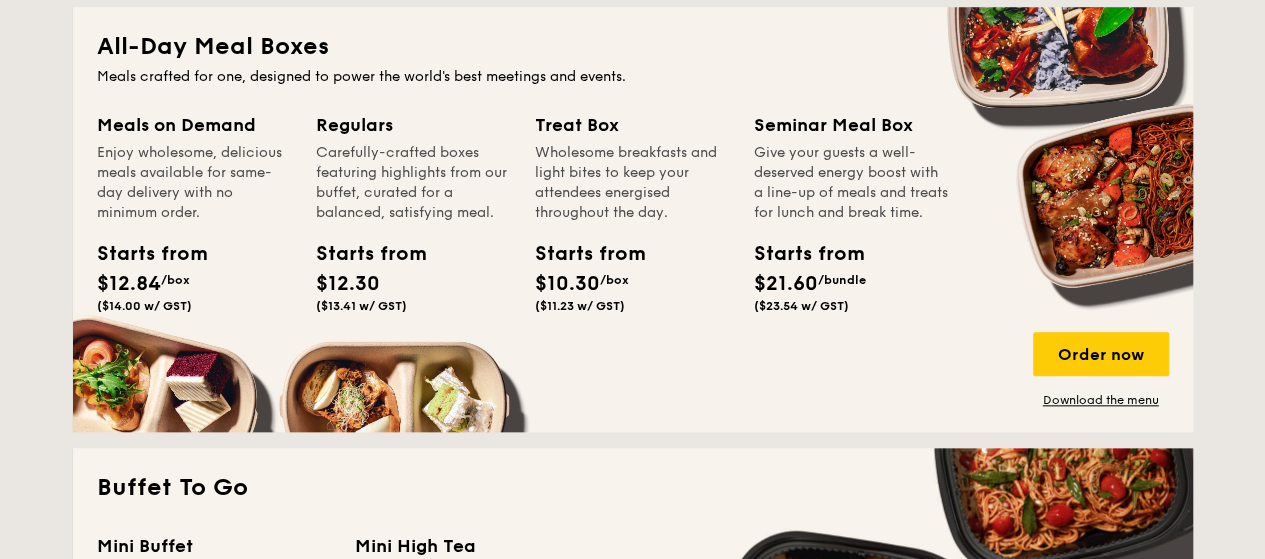click on "Enjoy wholesome, delicious meals available for same-day delivery with no minimum order." at bounding box center [194, 183] 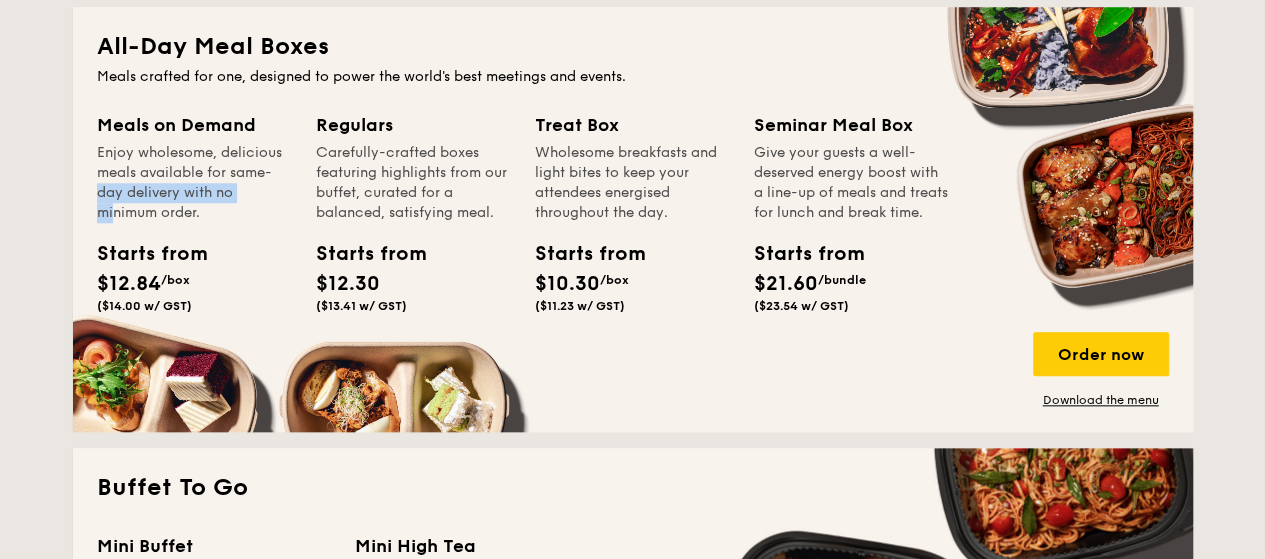 click on "Enjoy wholesome, delicious meals available for same-day delivery with no minimum order." at bounding box center [194, 183] 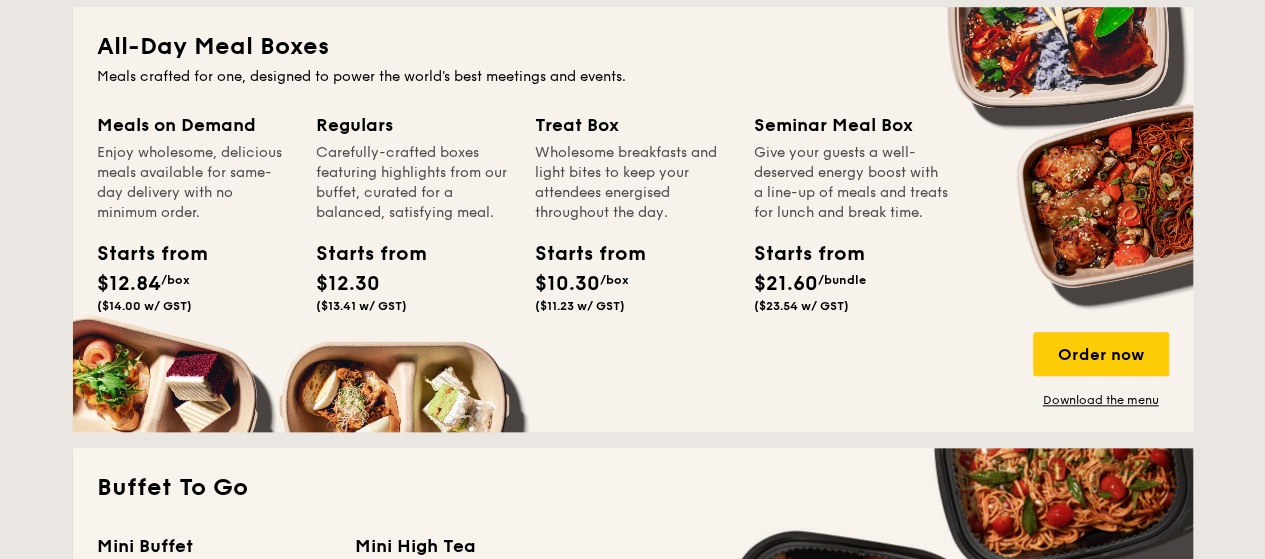 click on "Meals crafted for one, designed to power the world's best meetings and events." at bounding box center (633, 77) 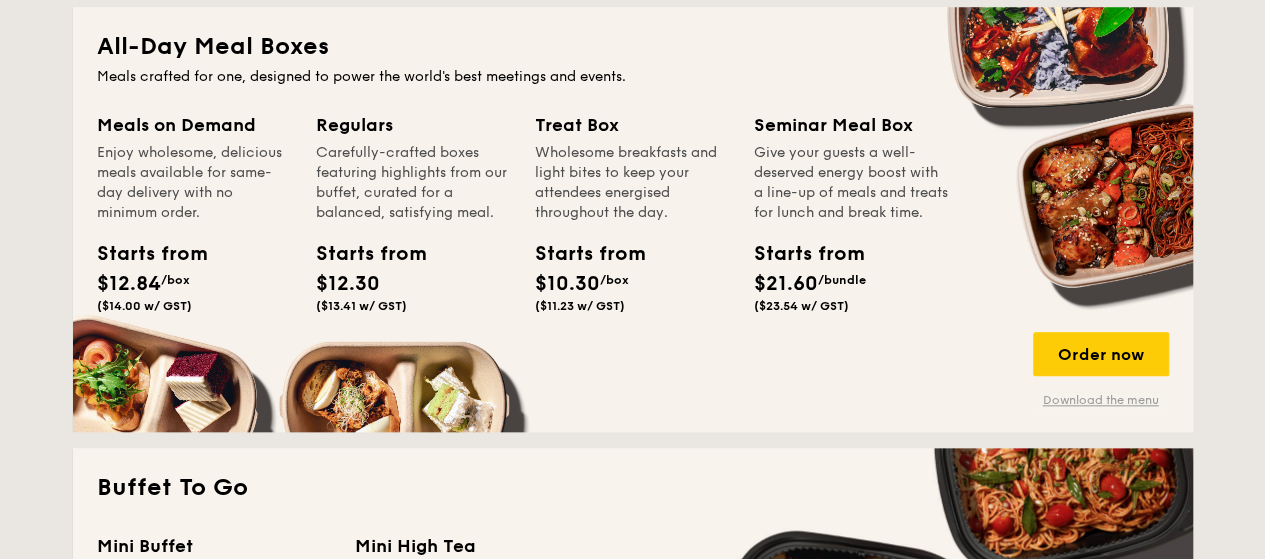 click on "Download the menu" at bounding box center [1101, 400] 